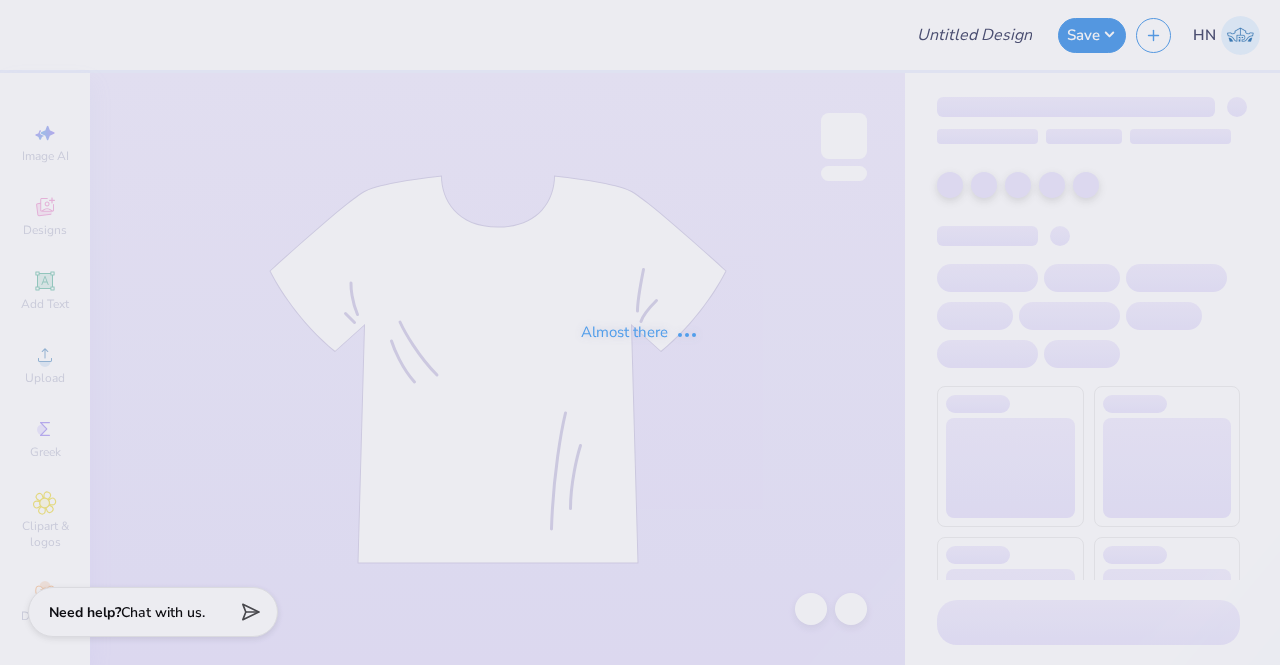 scroll, scrollTop: 0, scrollLeft: 0, axis: both 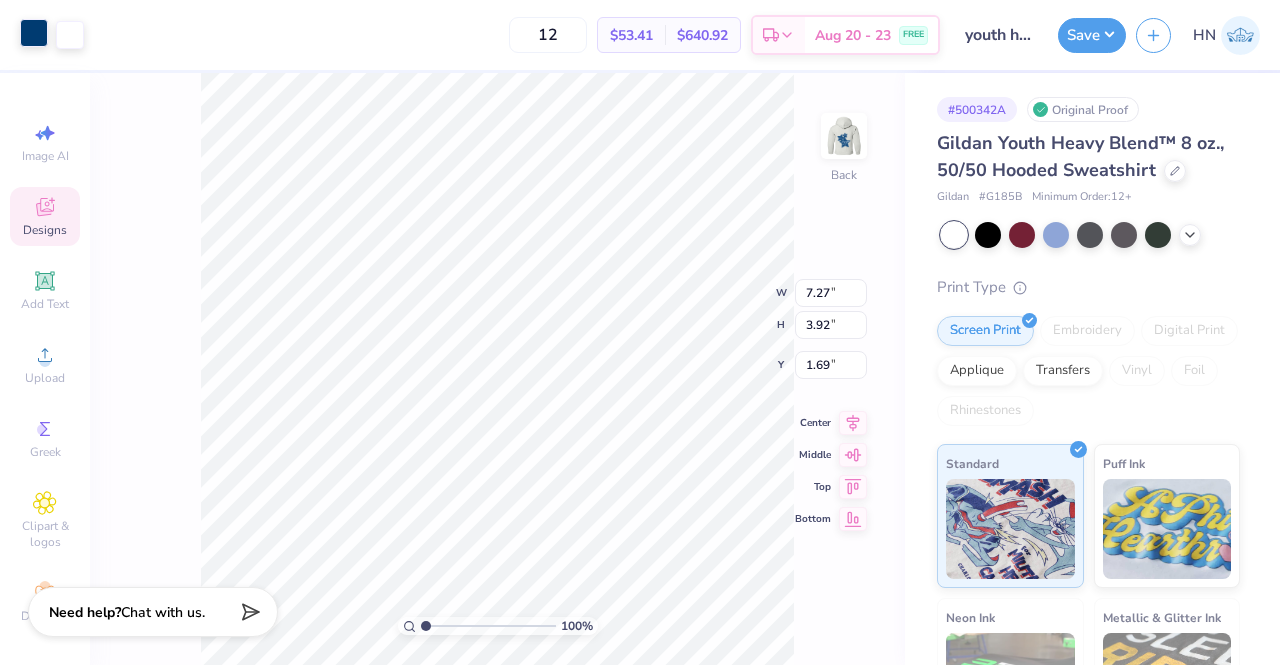 click at bounding box center (34, 33) 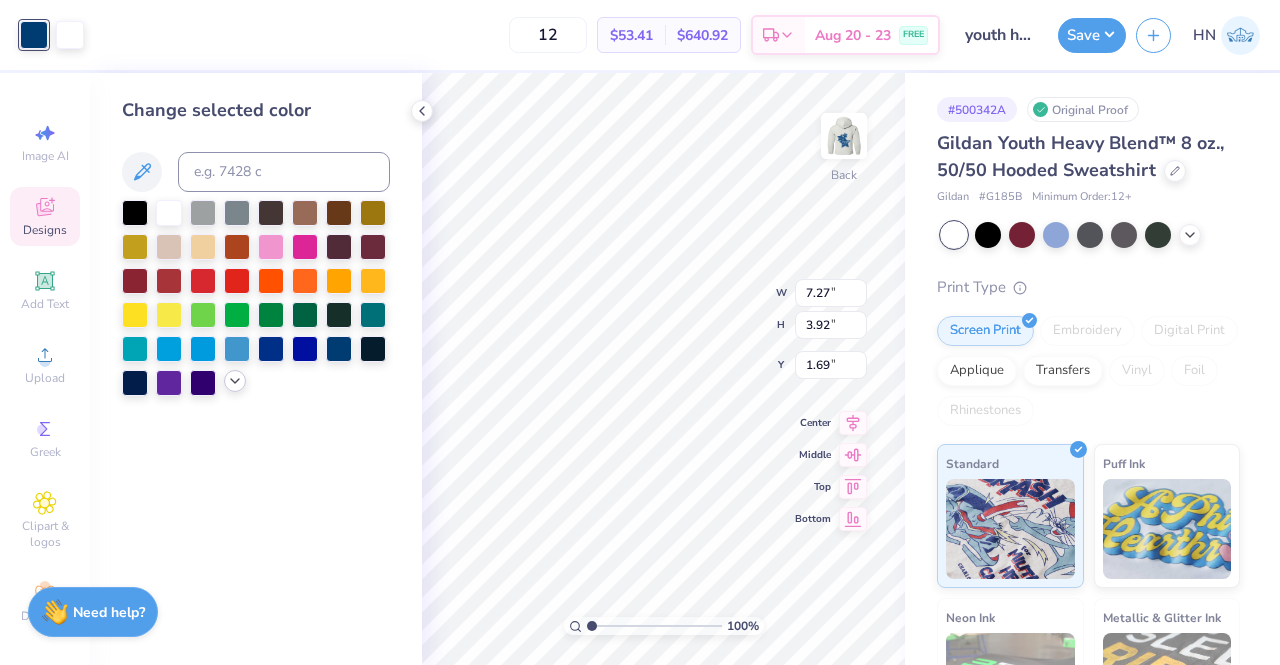 click 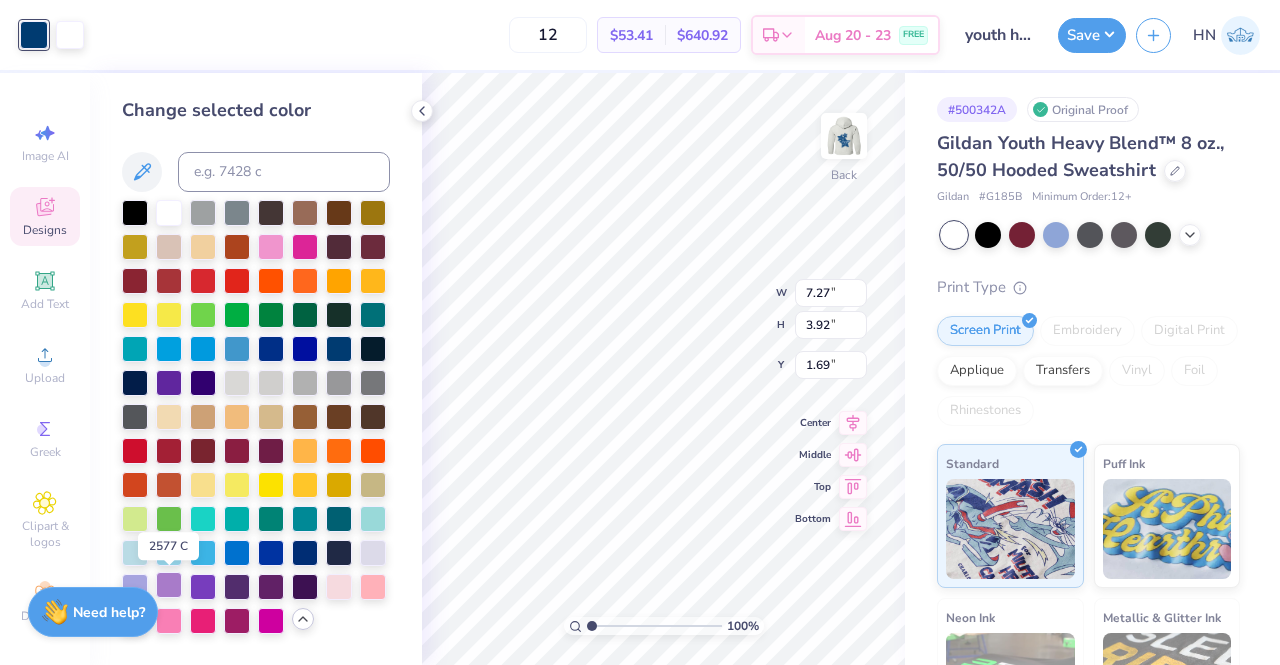 click at bounding box center (169, 585) 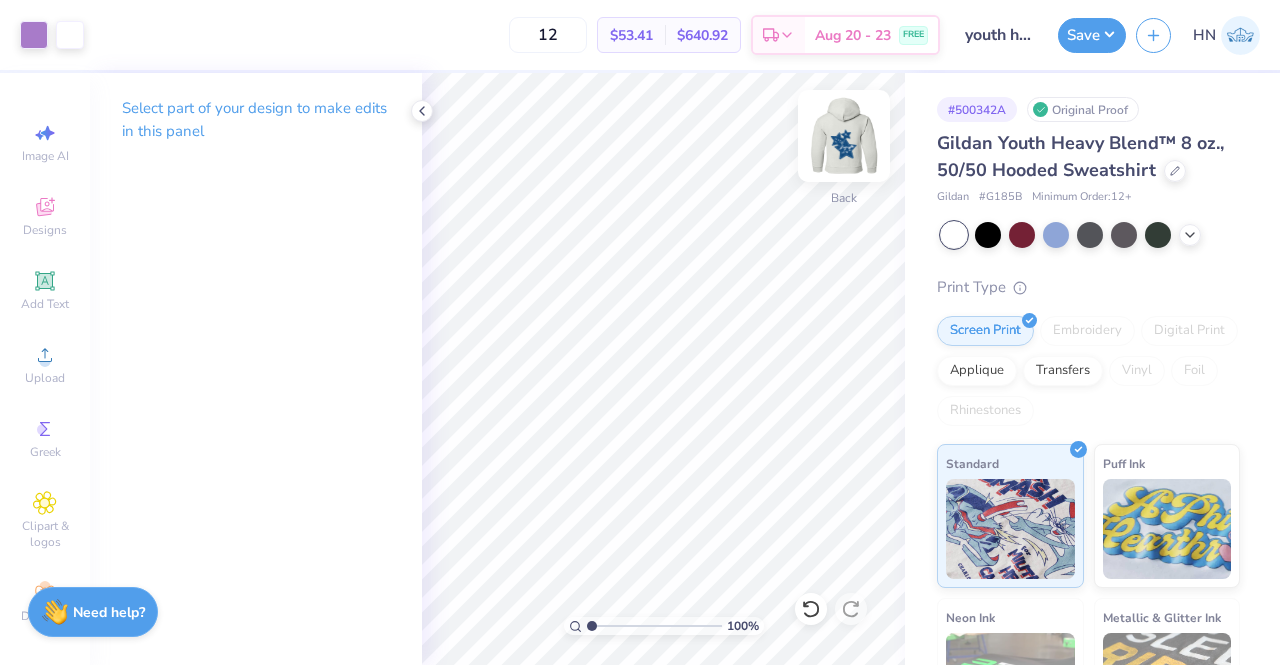 click at bounding box center [844, 136] 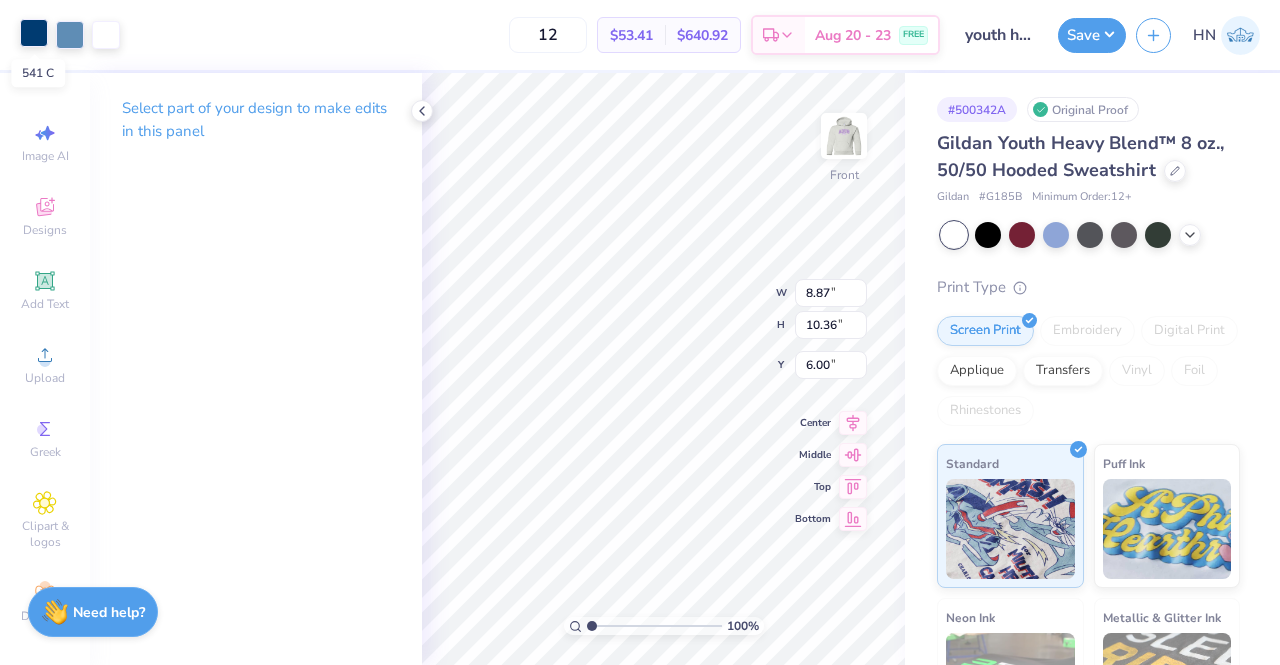 click at bounding box center (34, 33) 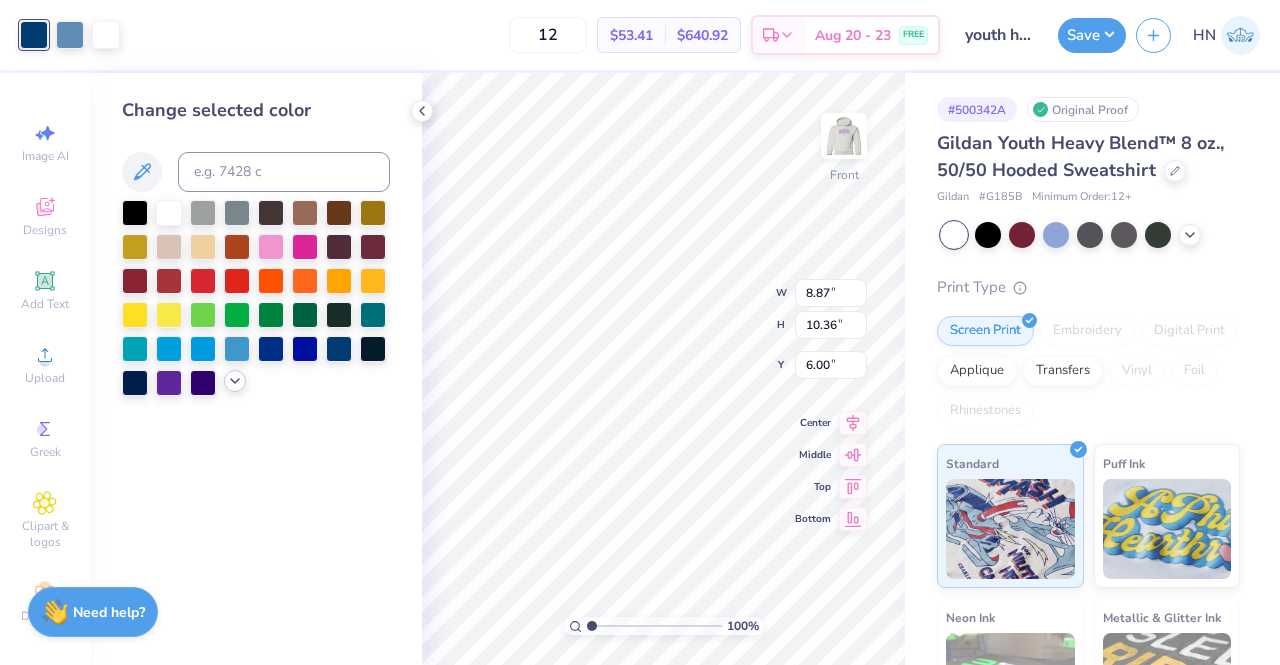 click 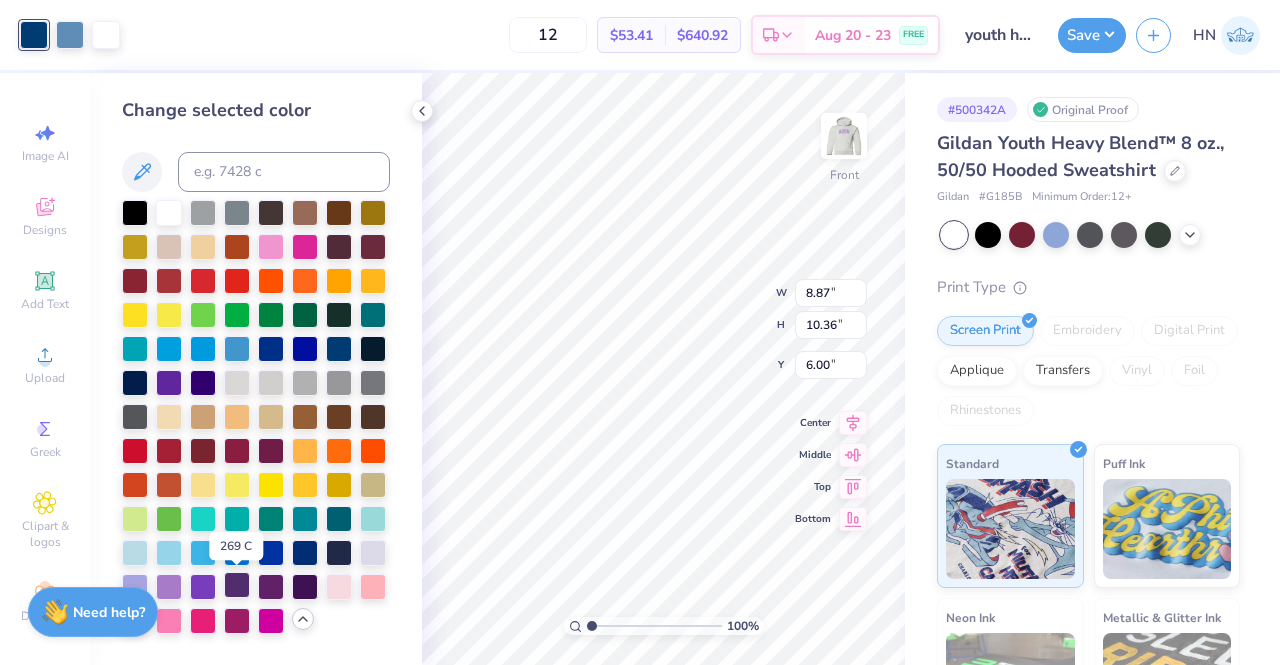 click at bounding box center [237, 585] 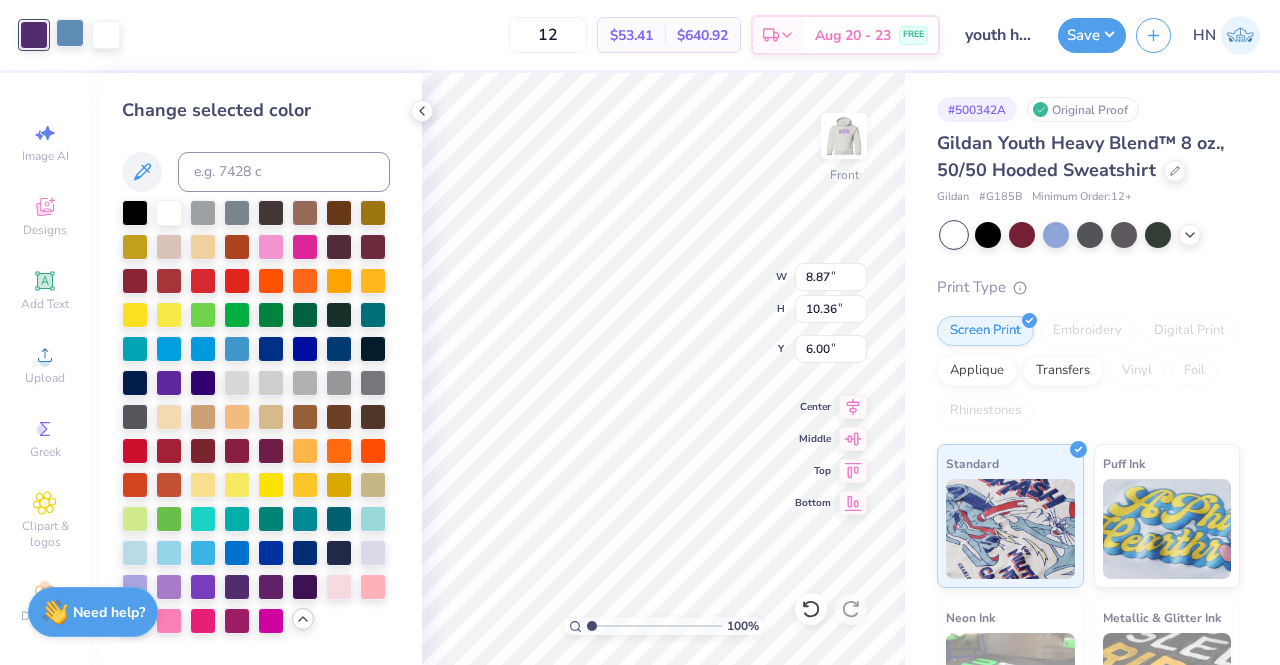 click at bounding box center (70, 33) 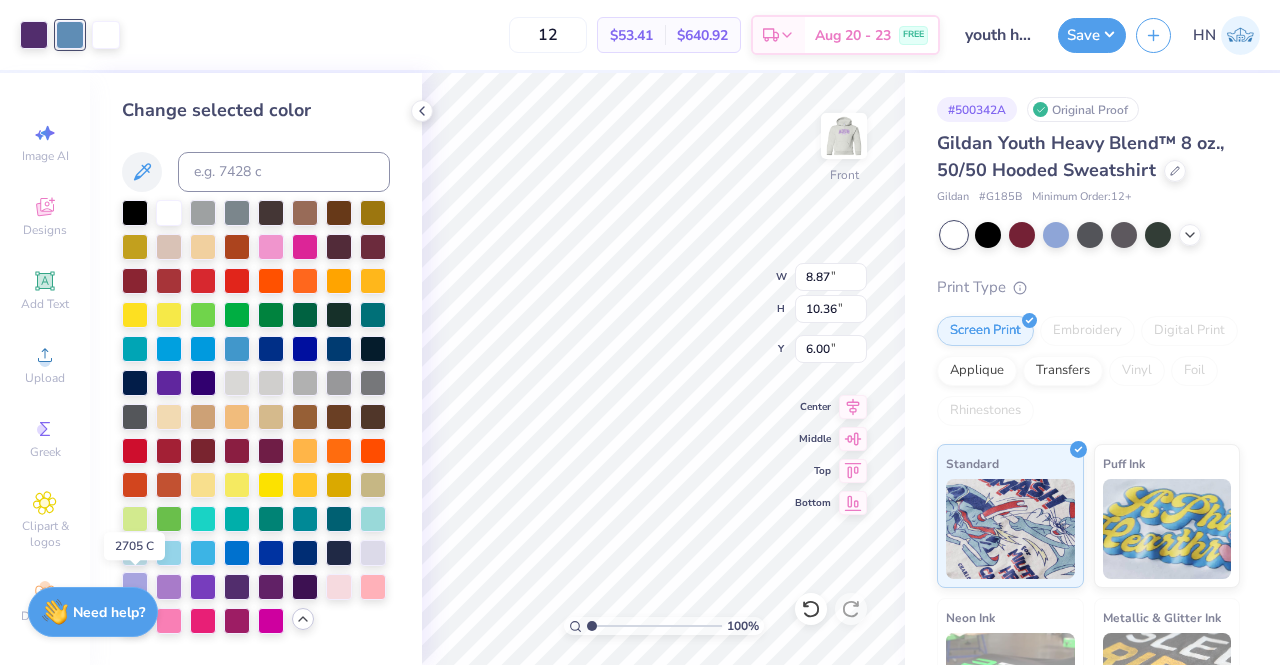 click at bounding box center [135, 585] 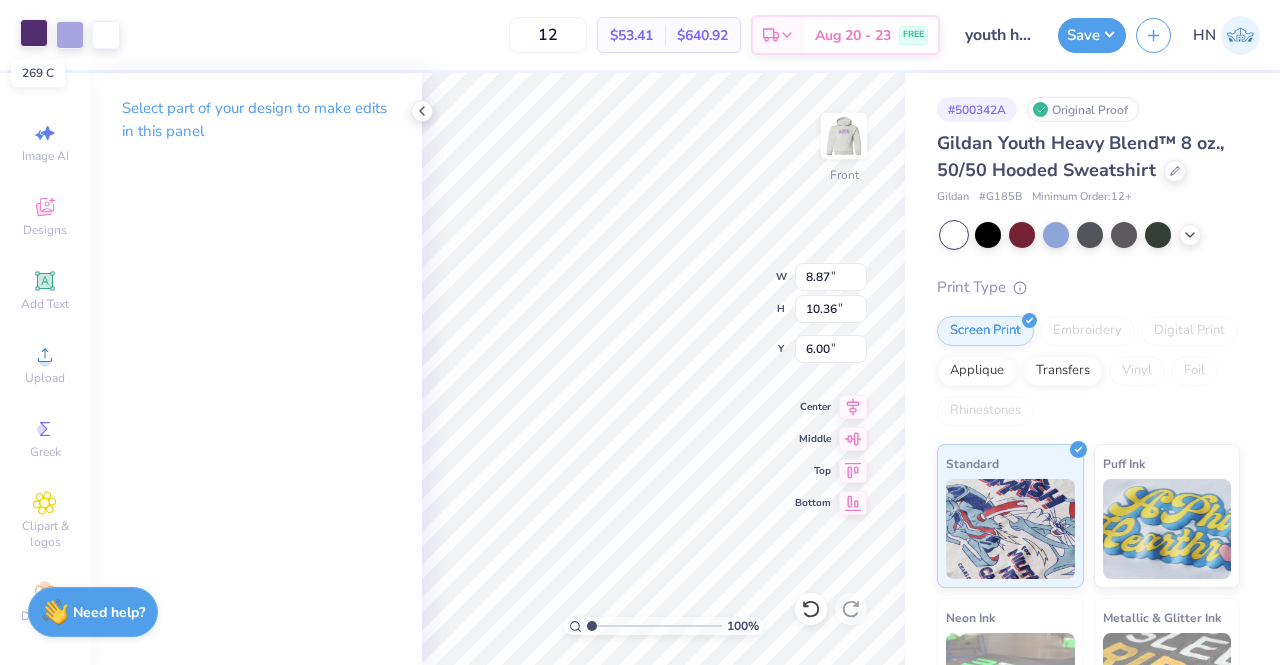 click at bounding box center [34, 33] 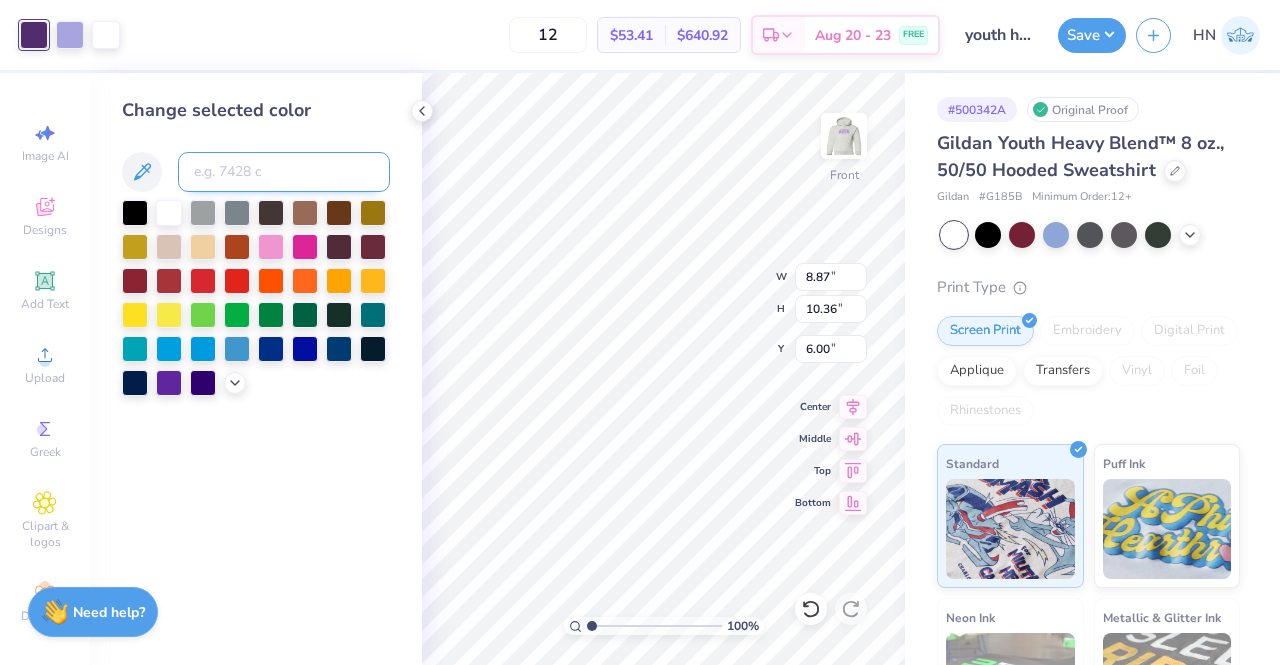 click at bounding box center [284, 172] 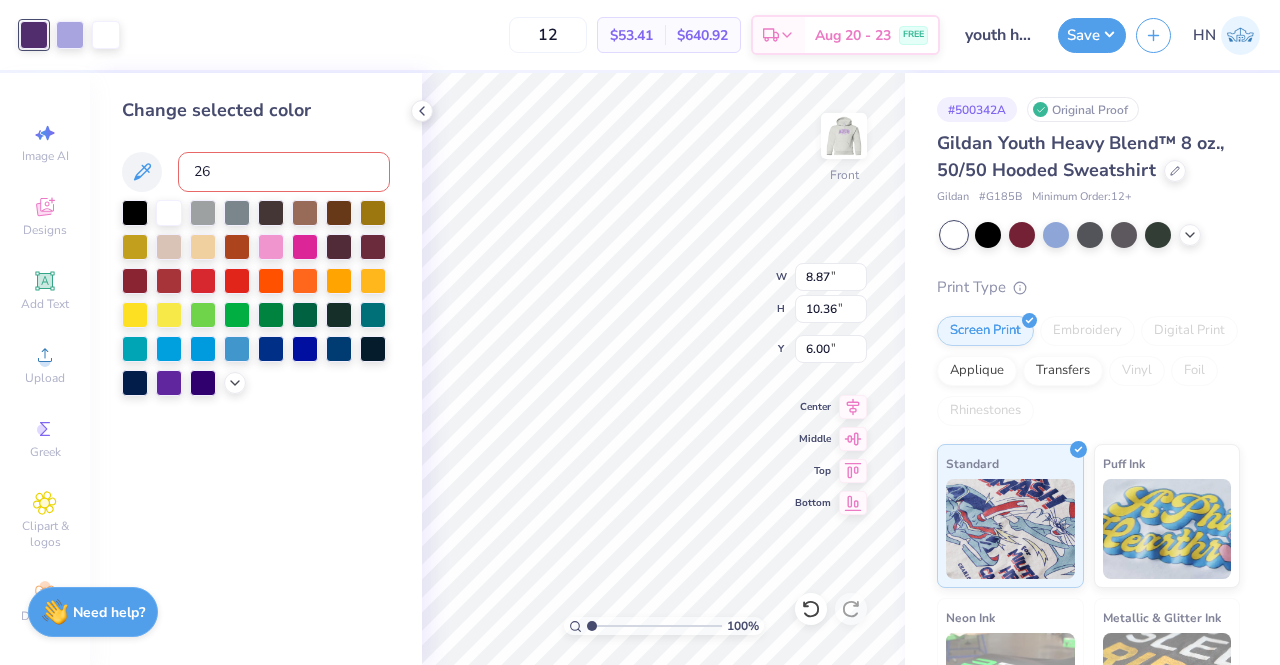 type on "266" 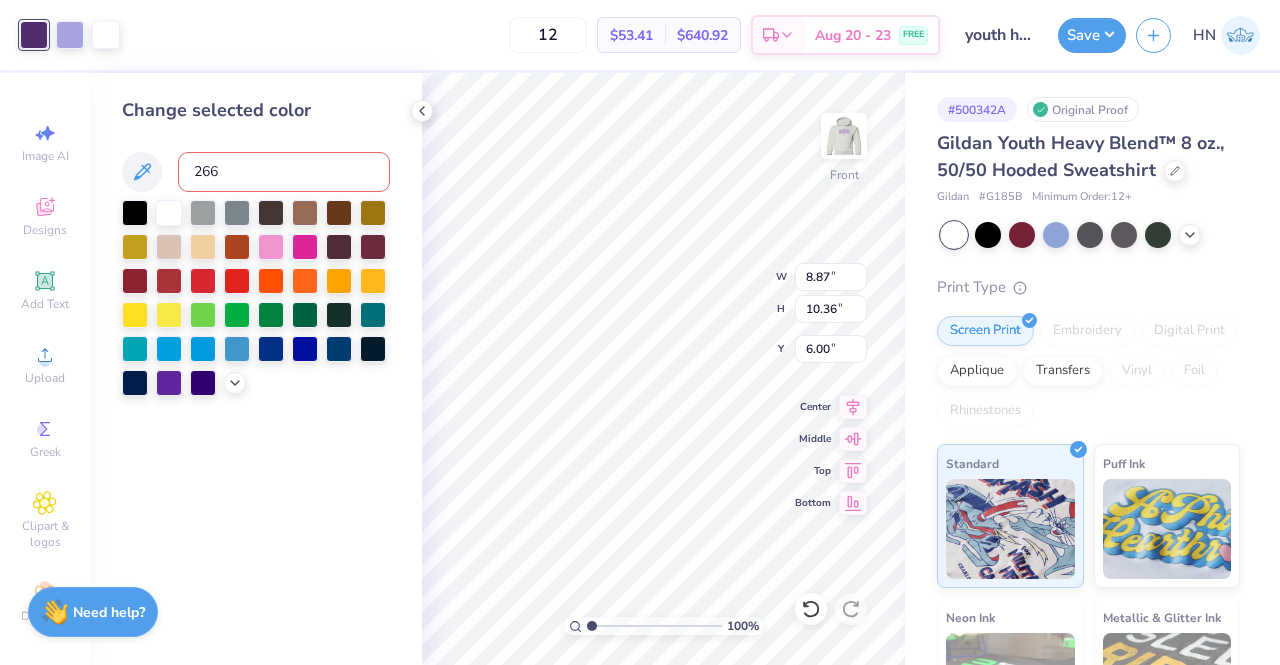type 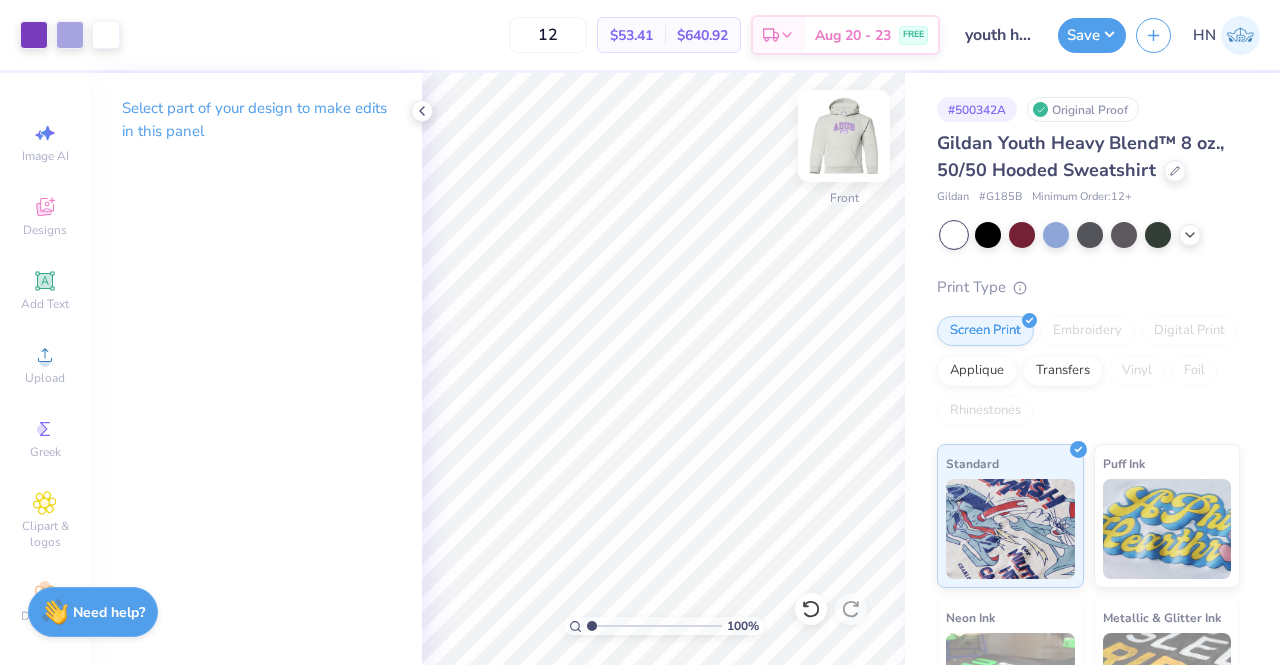 click at bounding box center (844, 136) 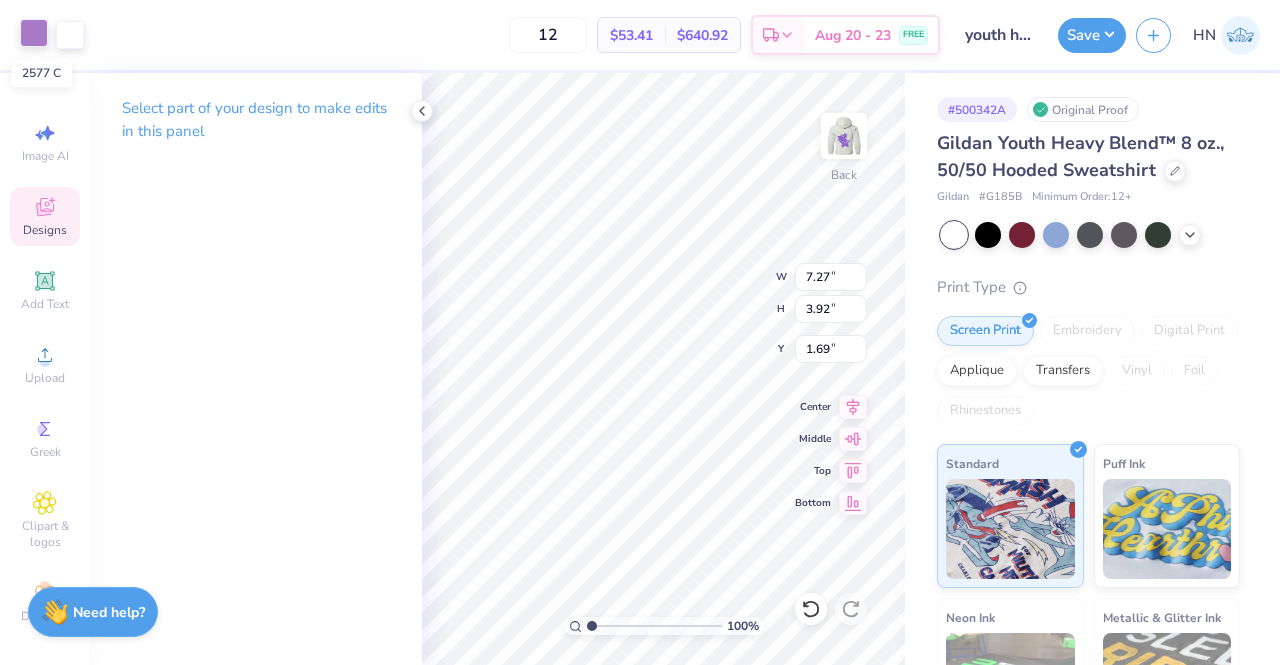 click at bounding box center [34, 33] 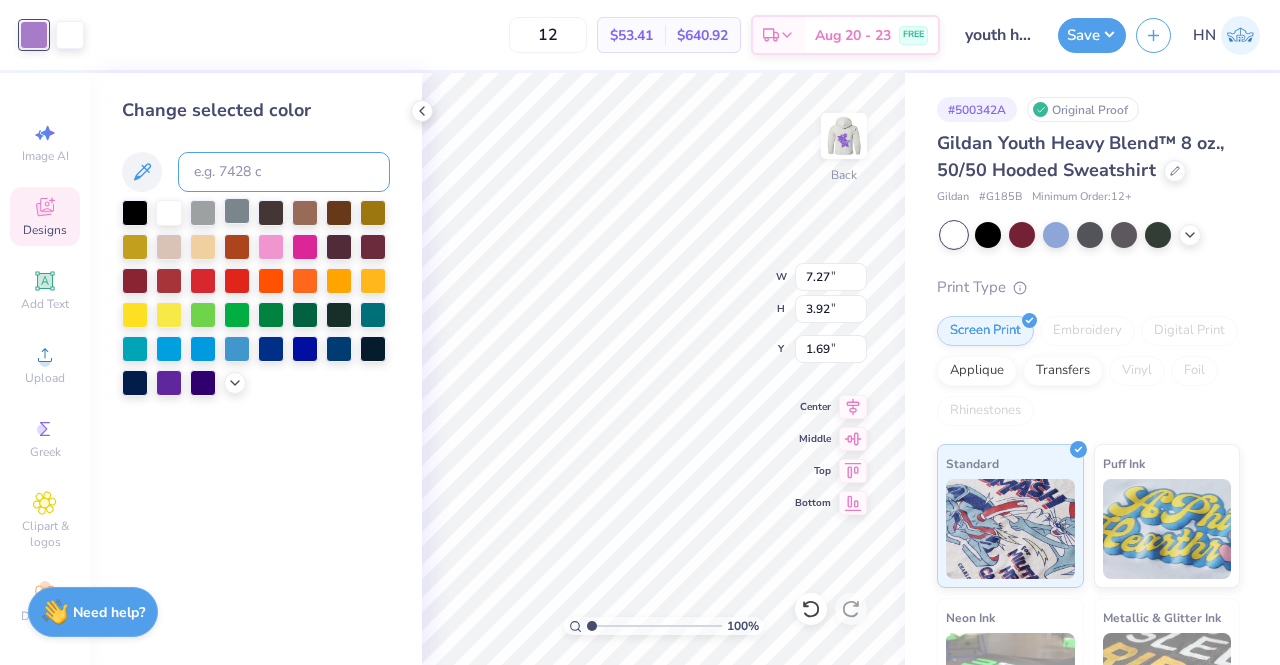 drag, startPoint x: 237, startPoint y: 173, endPoint x: 232, endPoint y: 205, distance: 32.38827 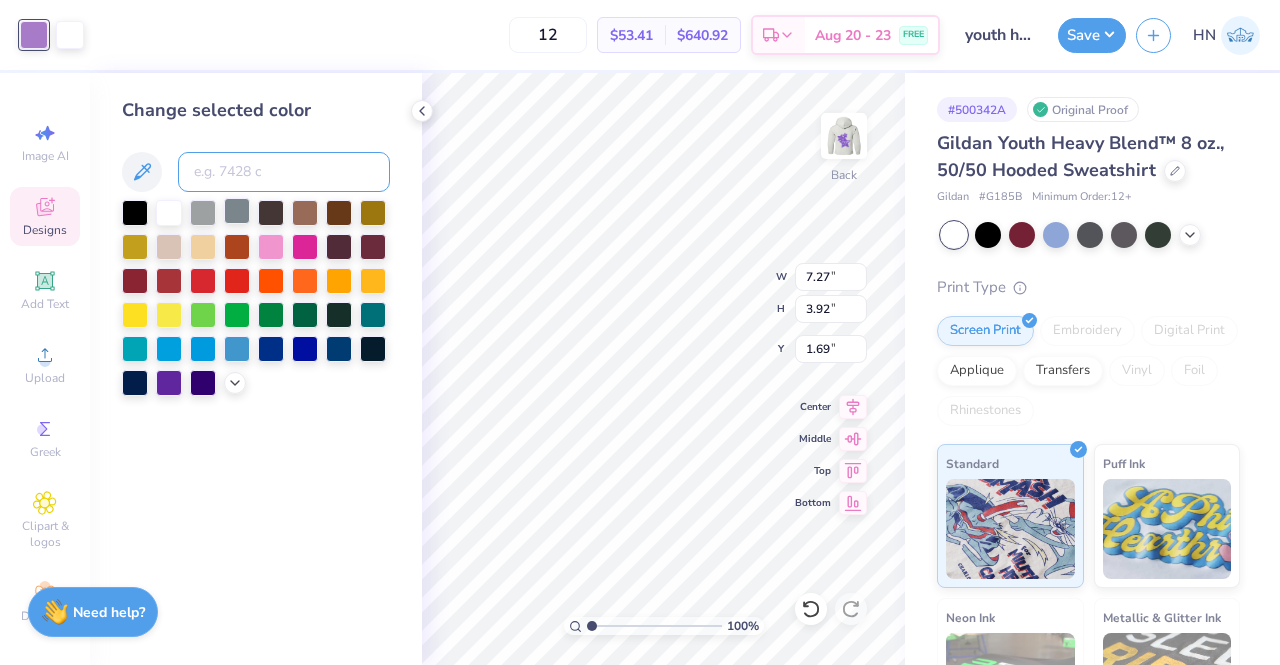 click at bounding box center (284, 172) 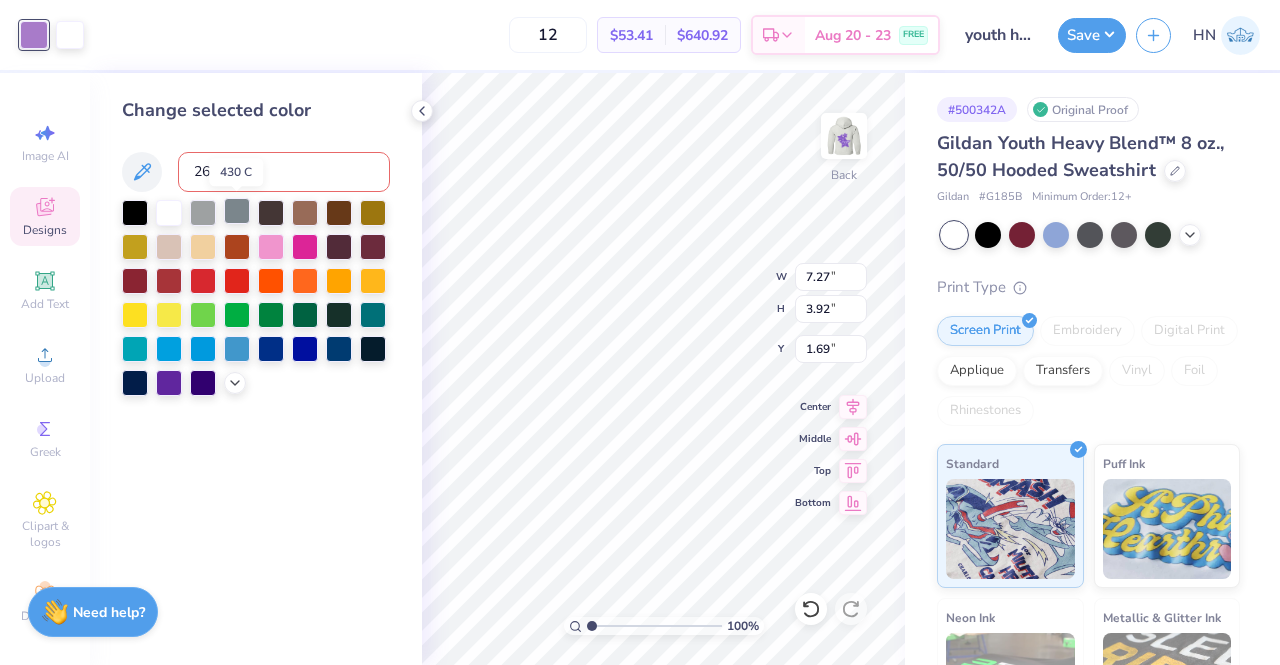 type on "266" 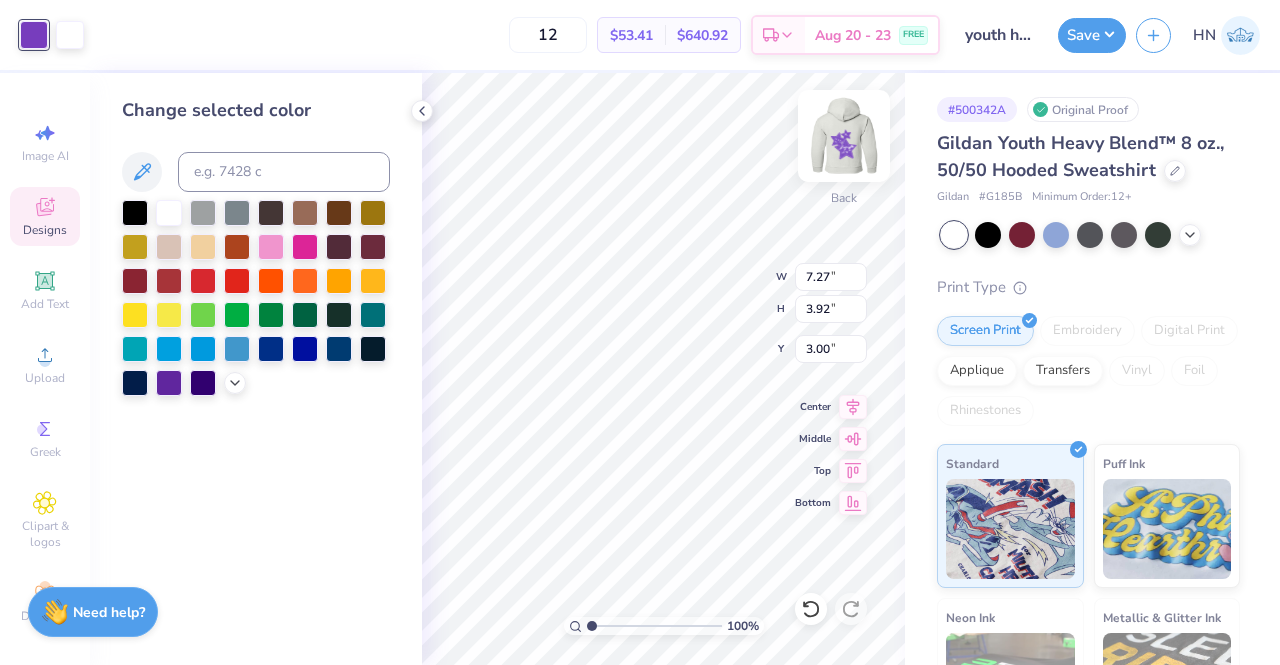 type on "3.00" 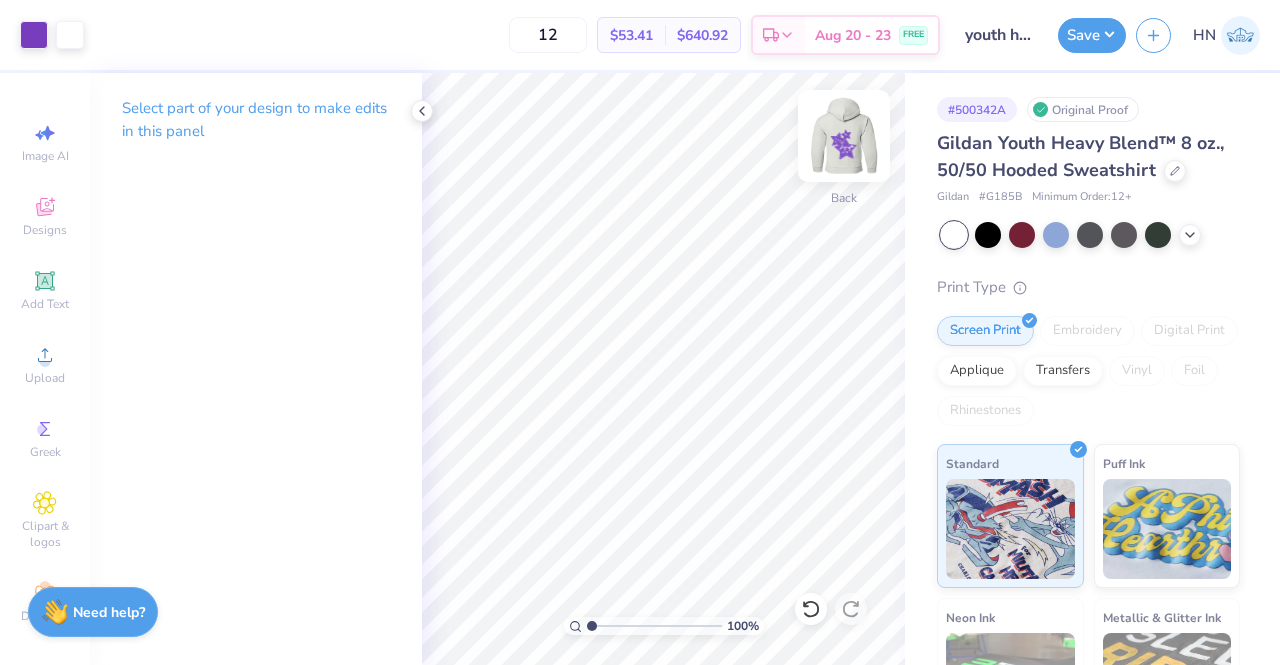 click at bounding box center (844, 136) 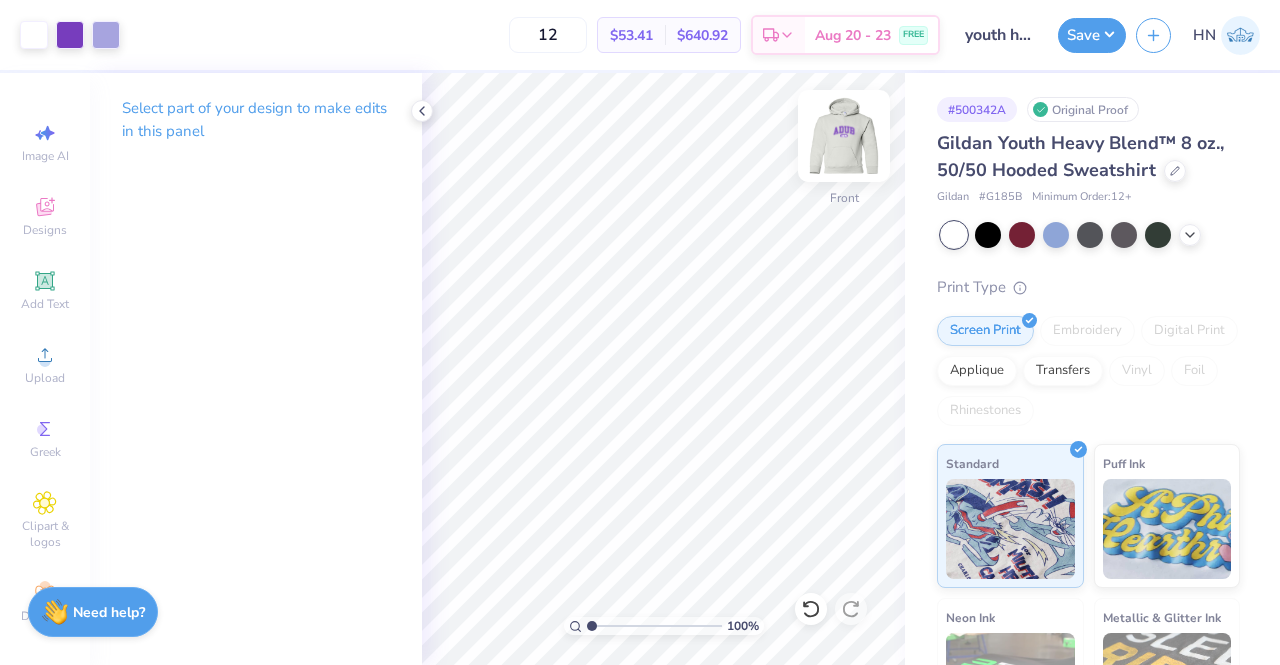 click at bounding box center [844, 136] 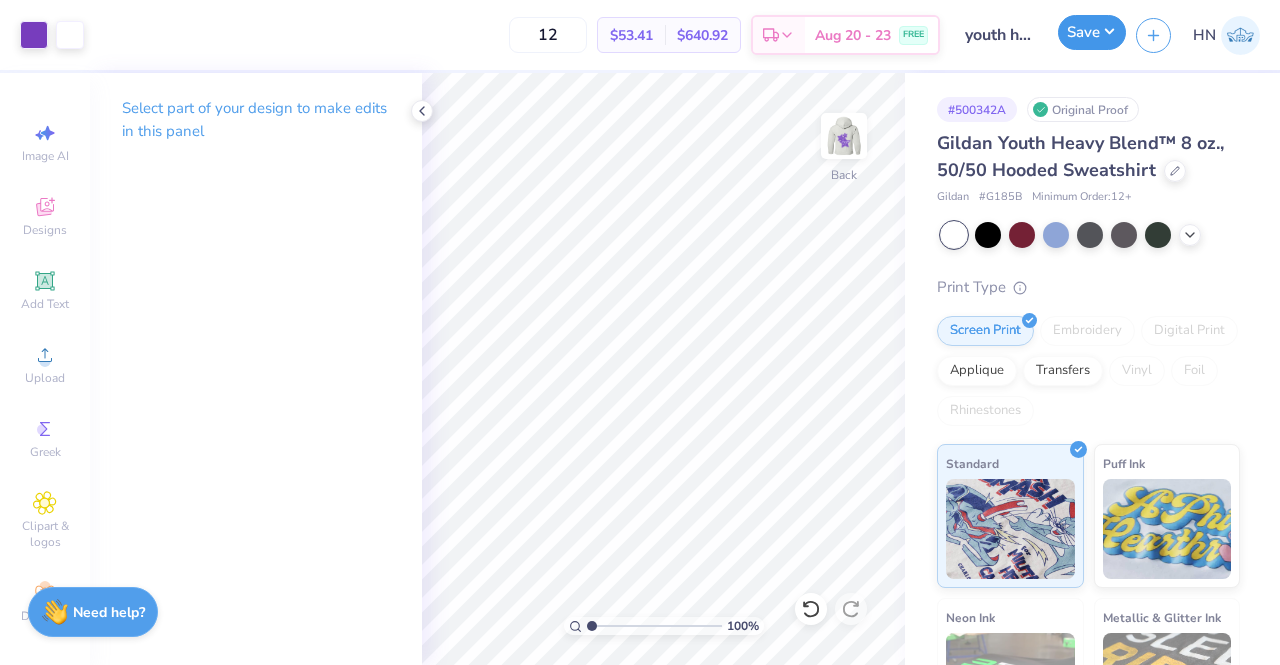 click on "Save" at bounding box center [1092, 32] 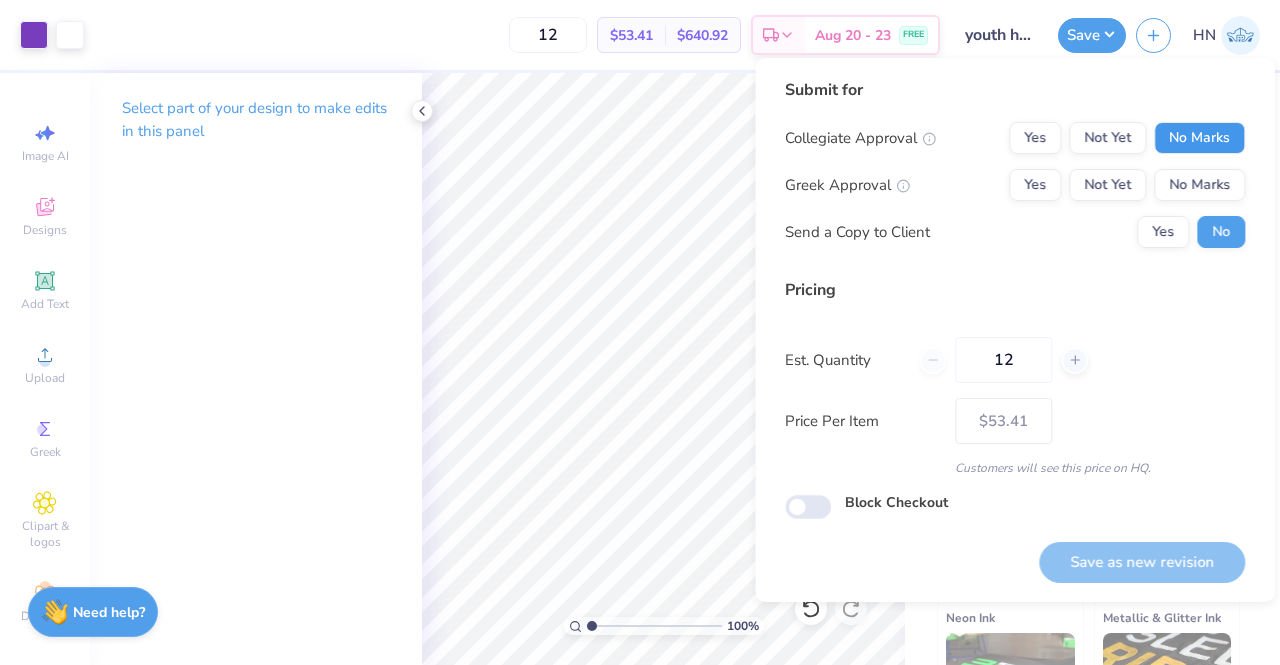 click on "No Marks" at bounding box center [1199, 138] 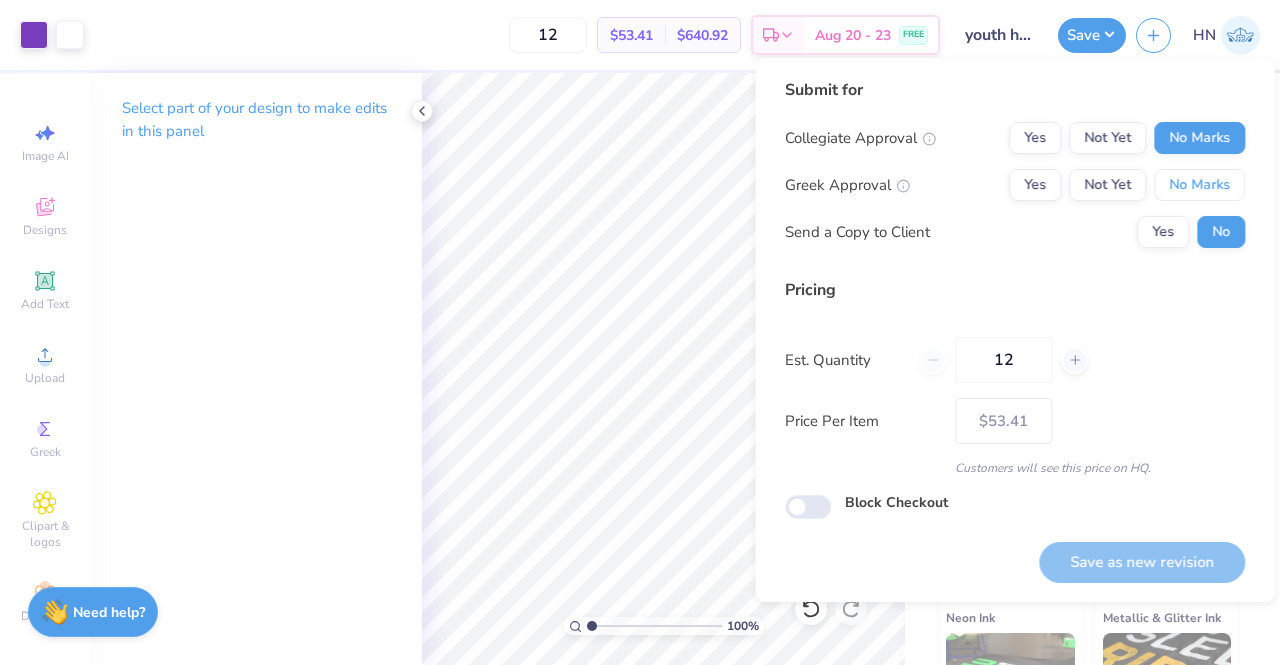 click on "No Marks" at bounding box center [1199, 185] 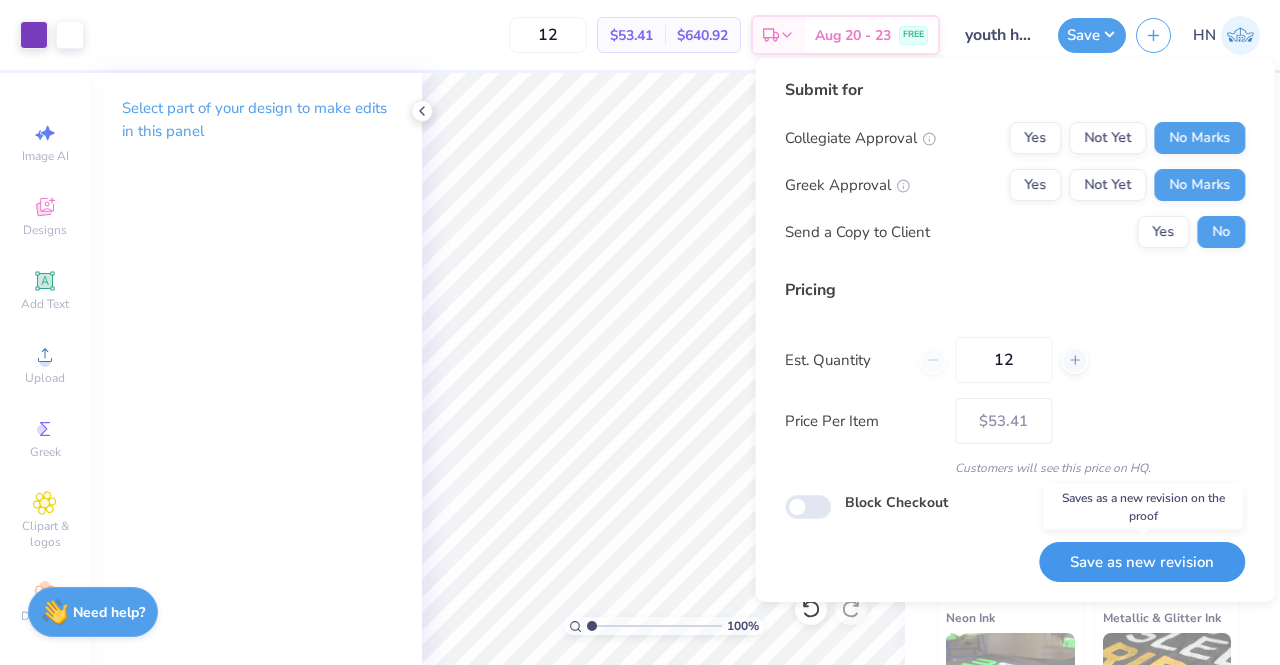 click on "Save as new revision" at bounding box center [1142, 562] 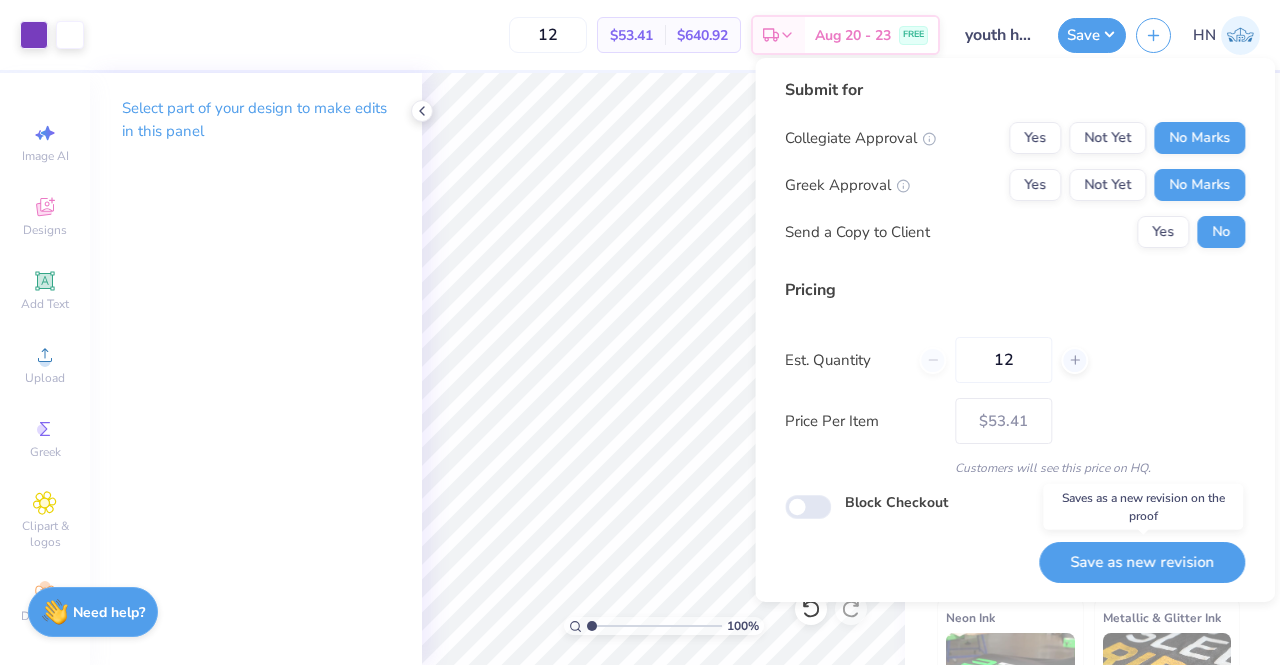 type on "– –" 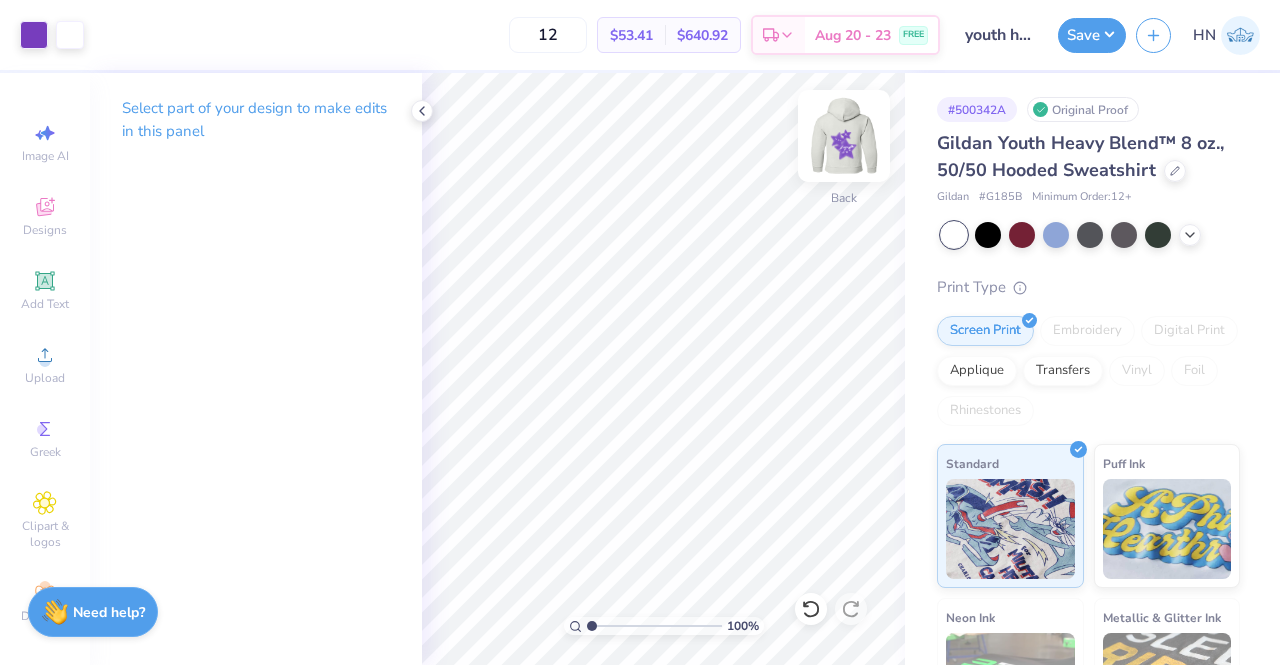 click at bounding box center (844, 136) 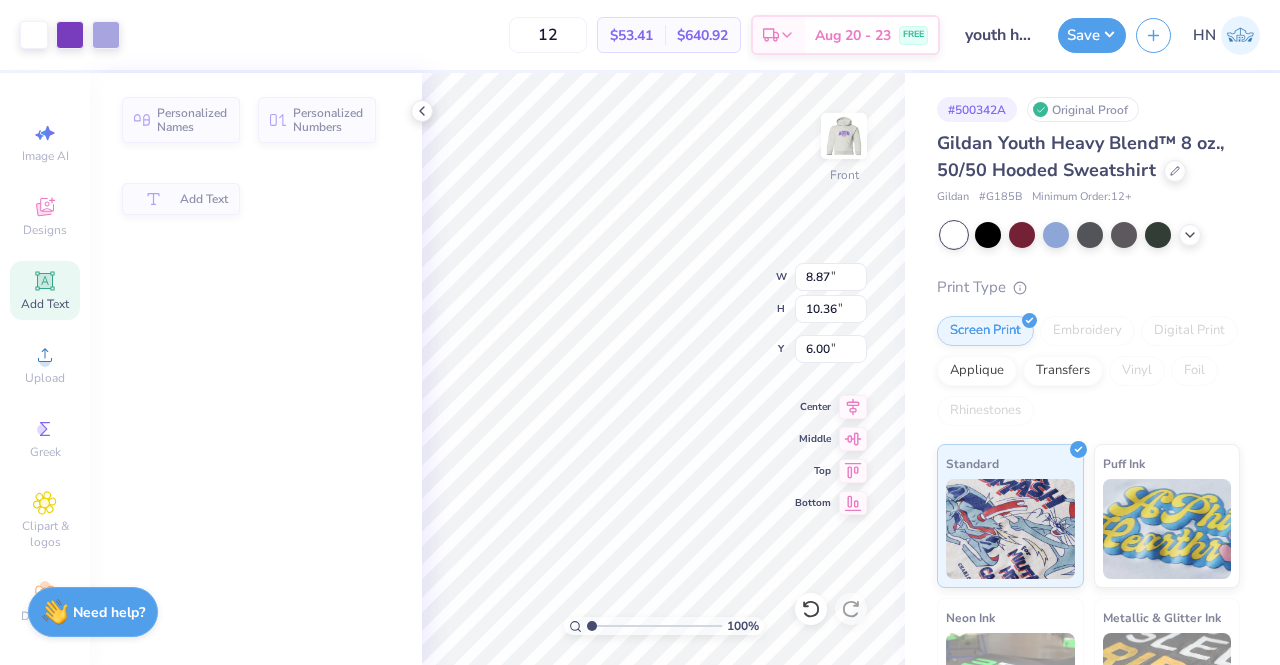 type on "8.87" 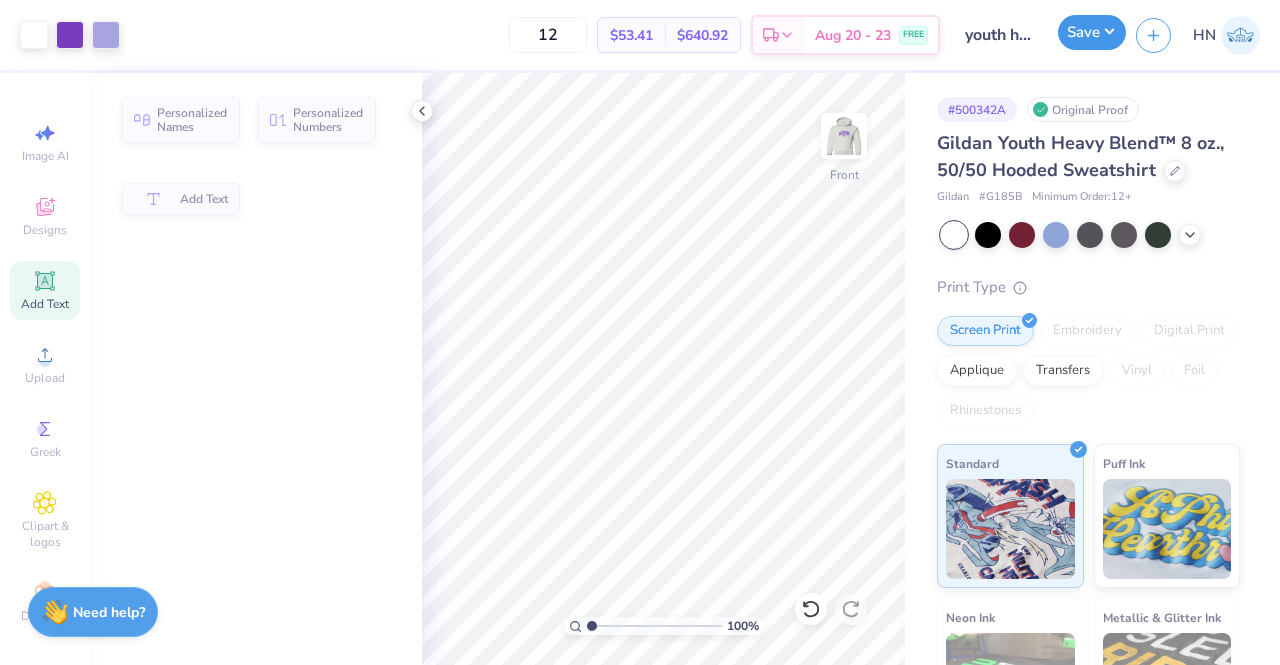 click on "Save" at bounding box center [1092, 32] 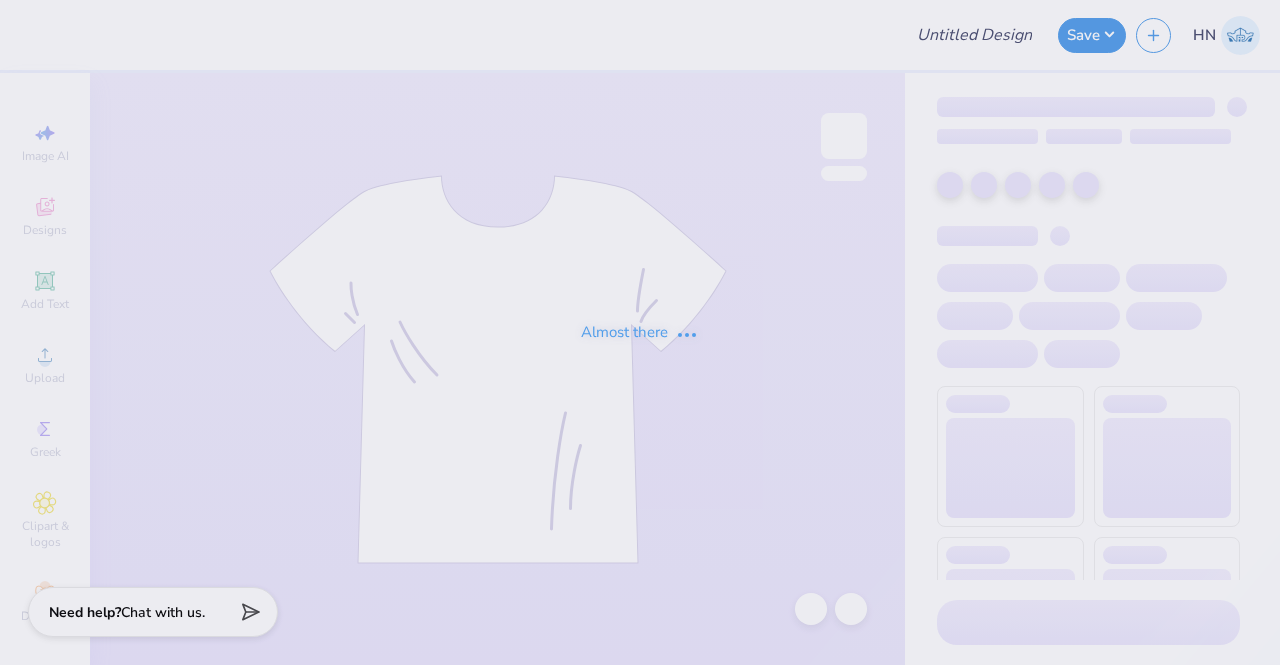 scroll, scrollTop: 0, scrollLeft: 0, axis: both 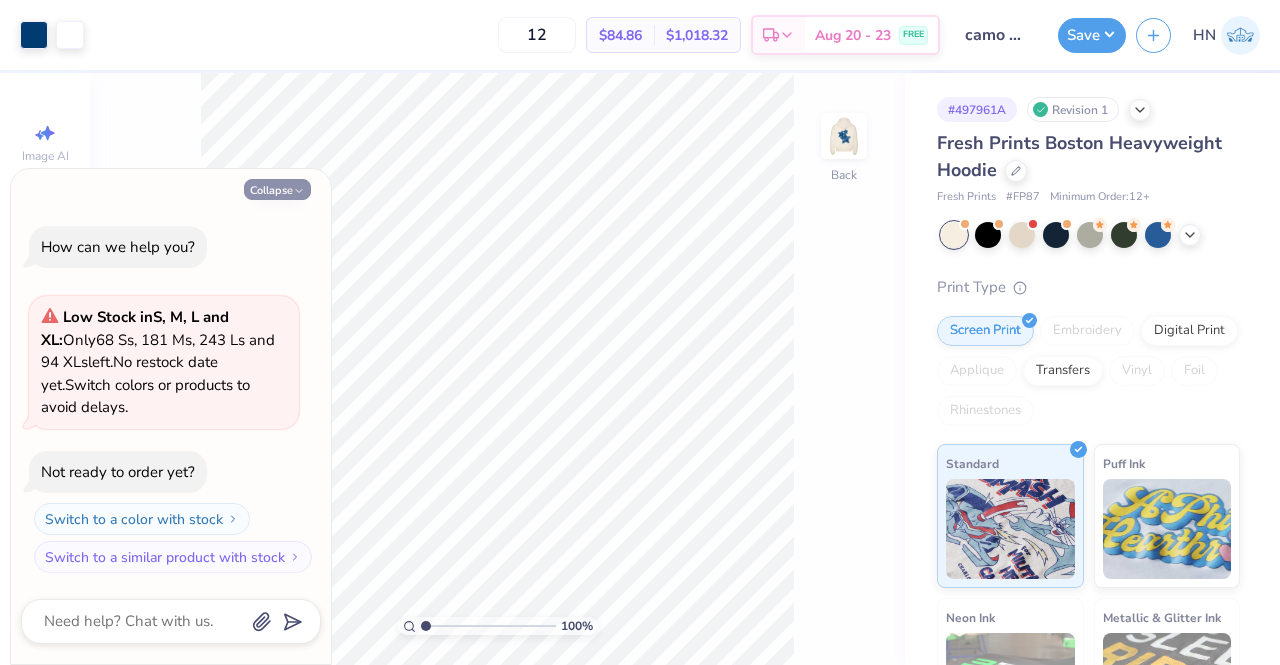 click on "Collapse" at bounding box center [277, 189] 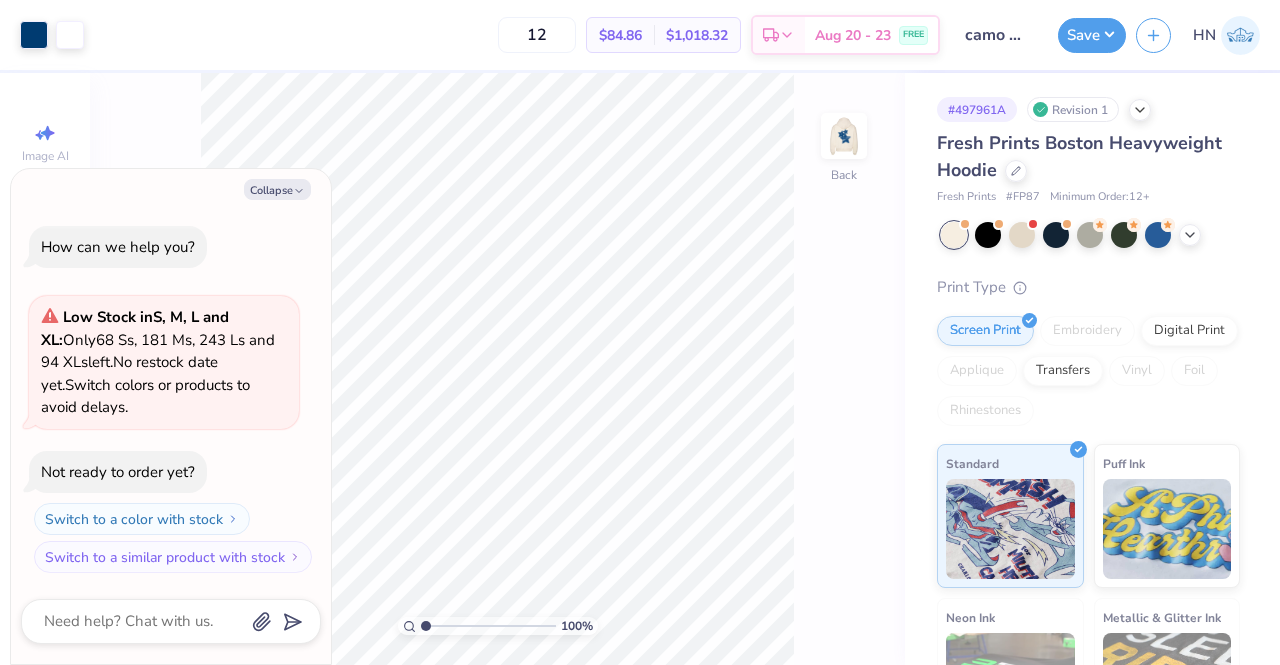 type on "x" 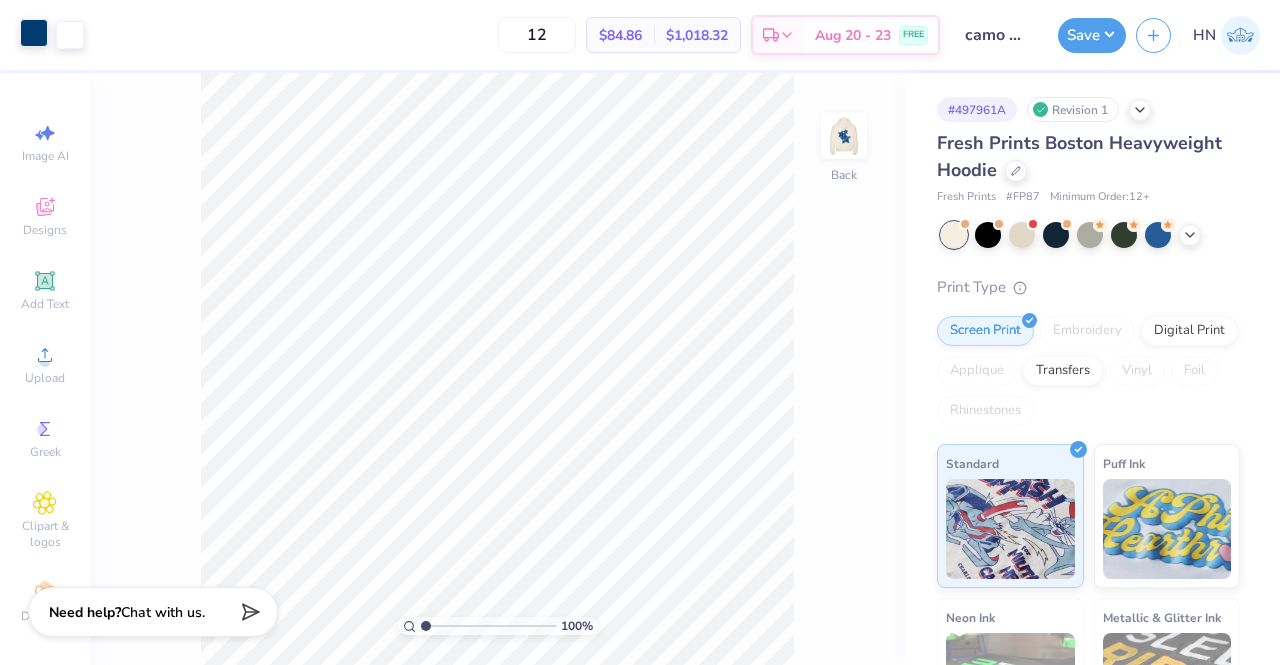 click at bounding box center (34, 33) 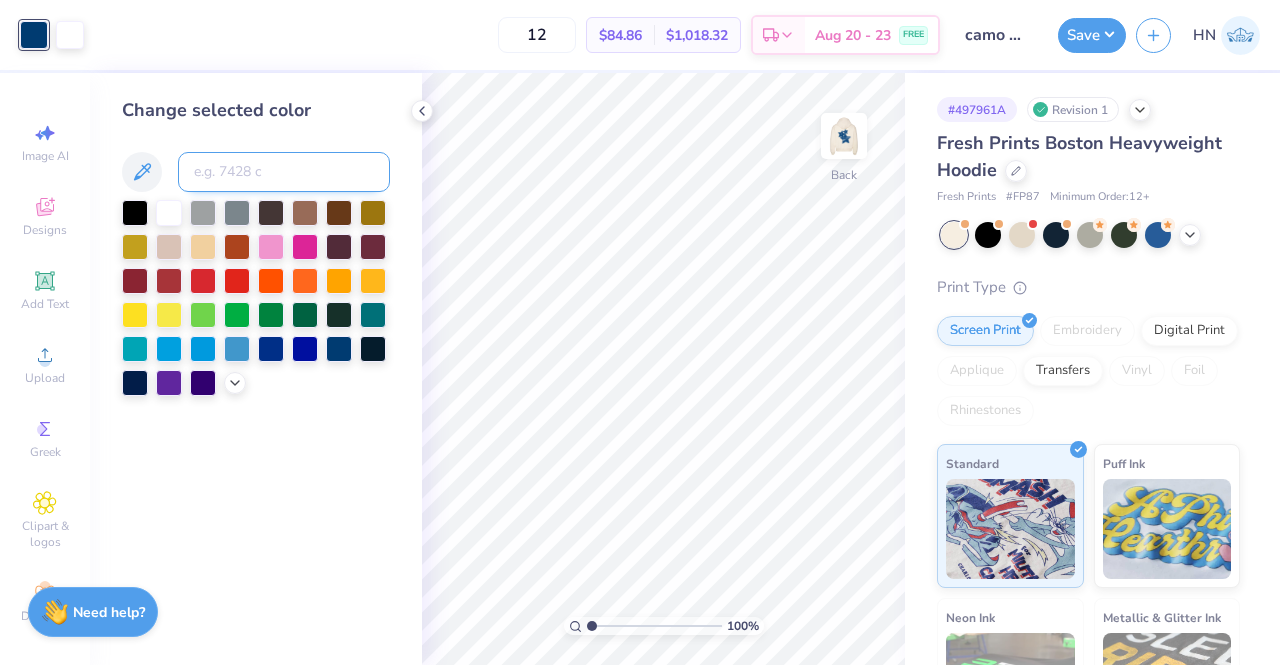click at bounding box center [284, 172] 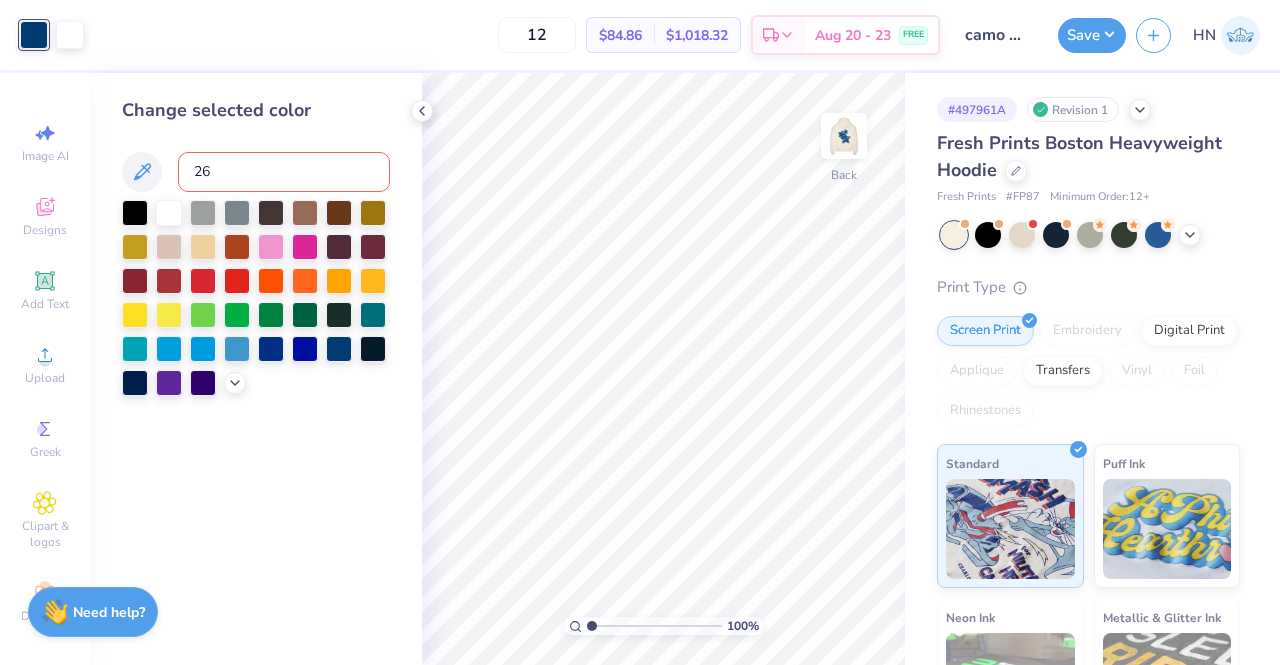 type on "266" 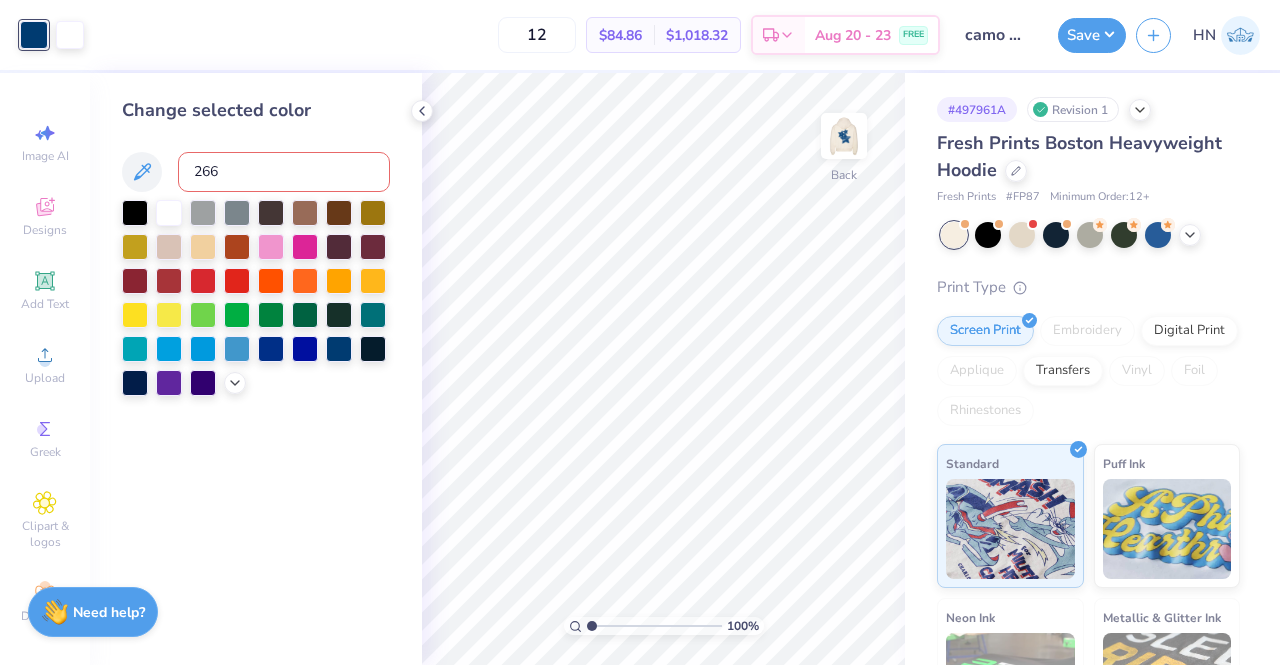 type 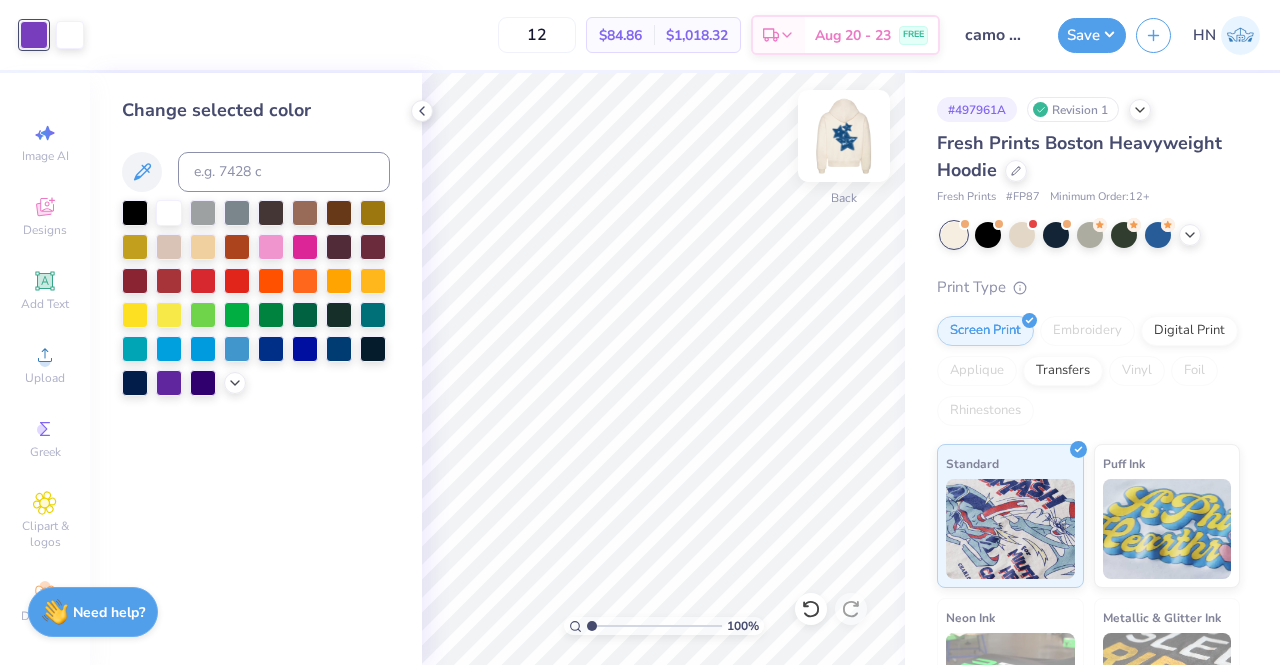 click at bounding box center (844, 136) 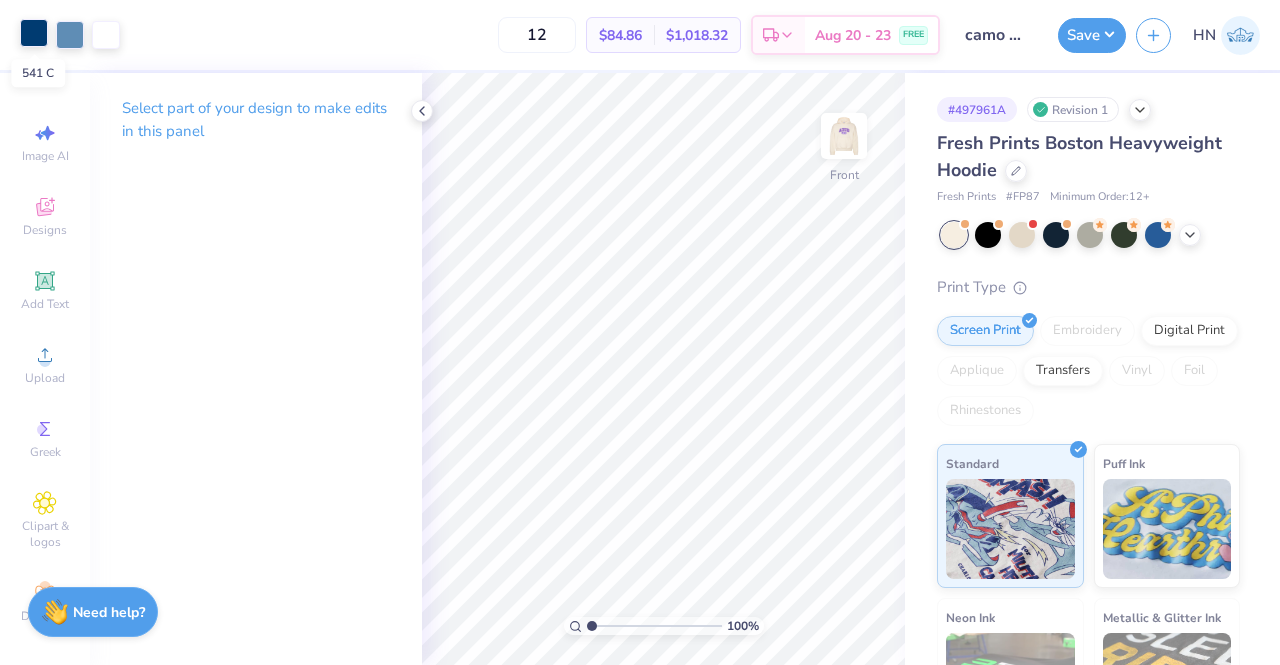 click at bounding box center (34, 33) 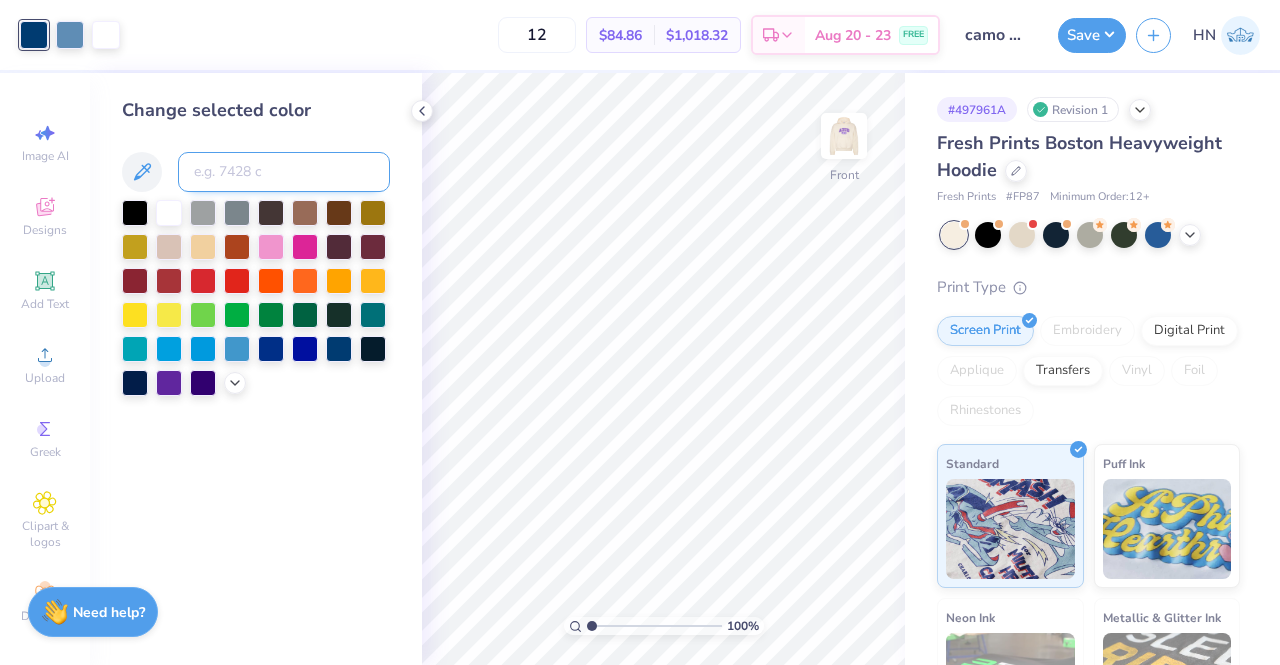 click at bounding box center [284, 172] 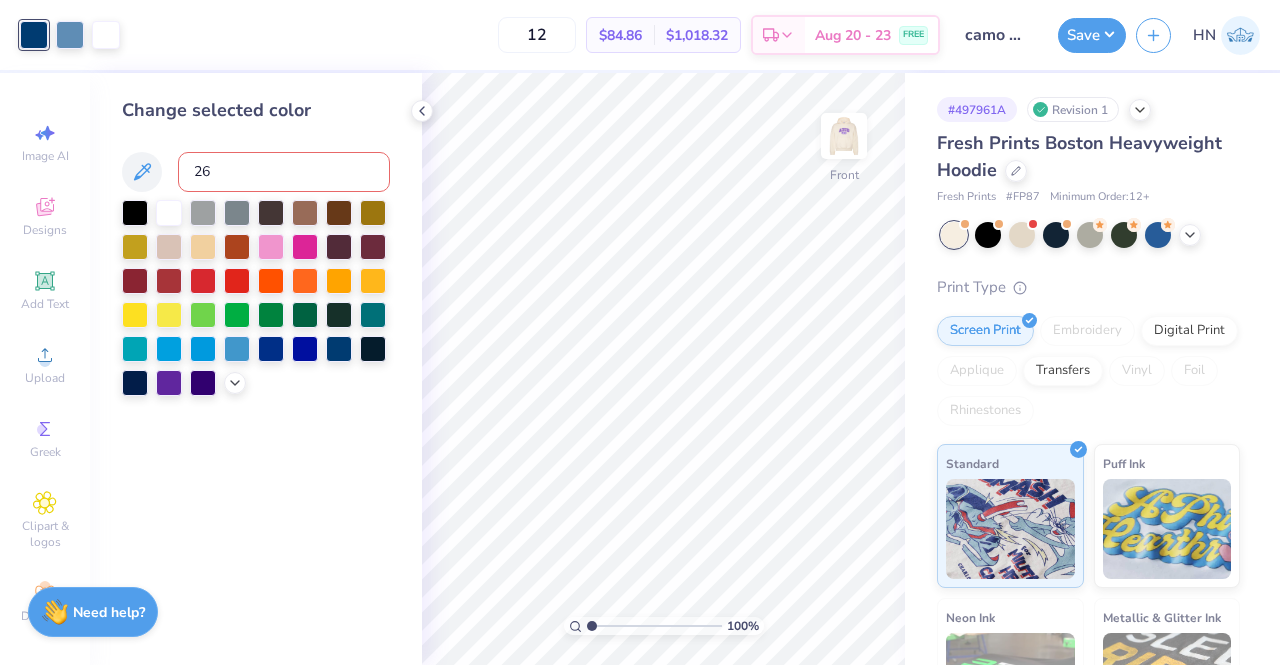 type on "266" 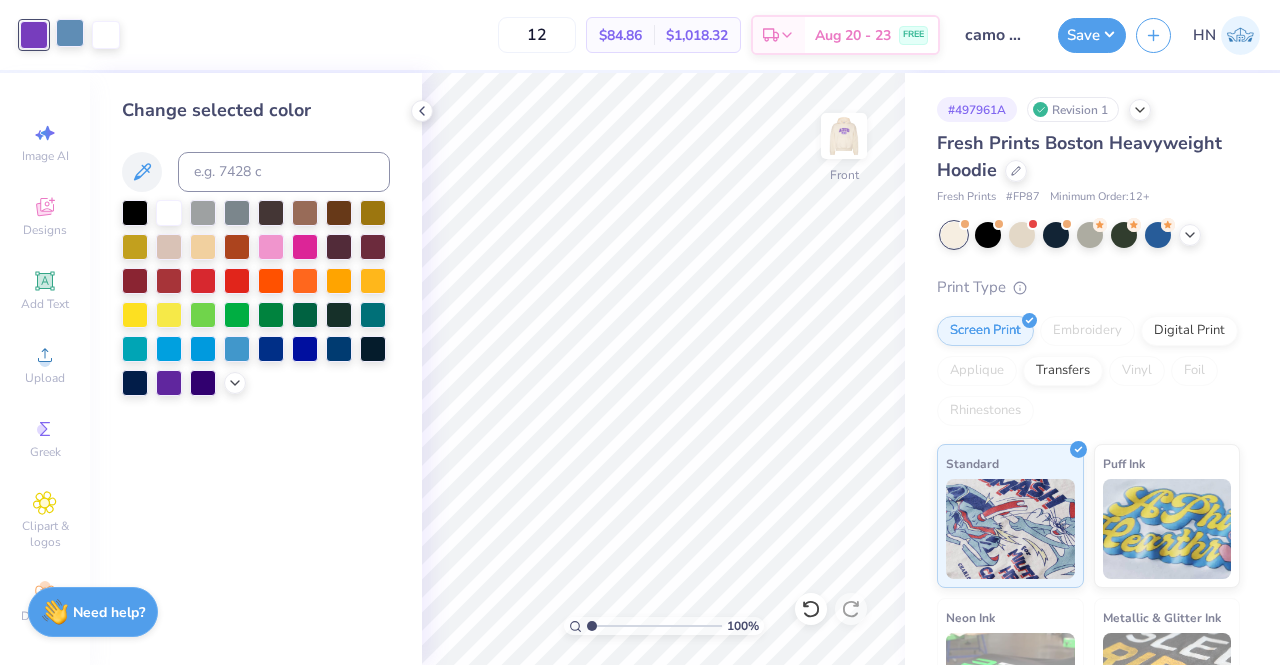 click at bounding box center [70, 33] 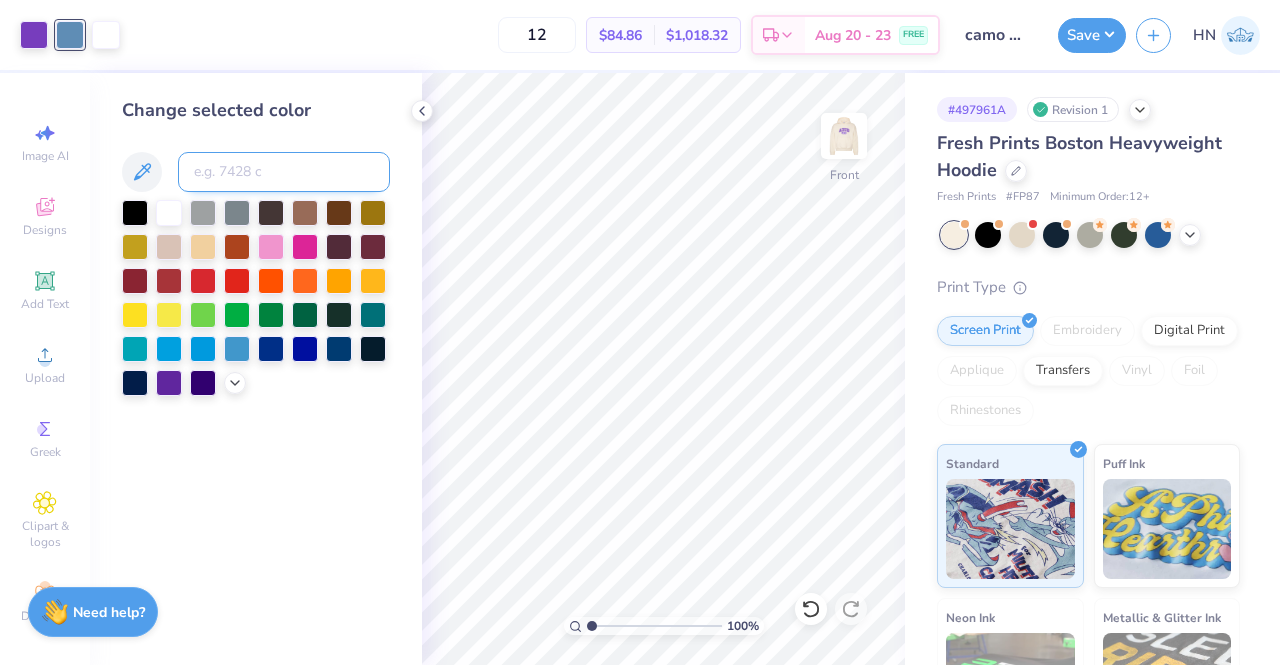 click at bounding box center (284, 172) 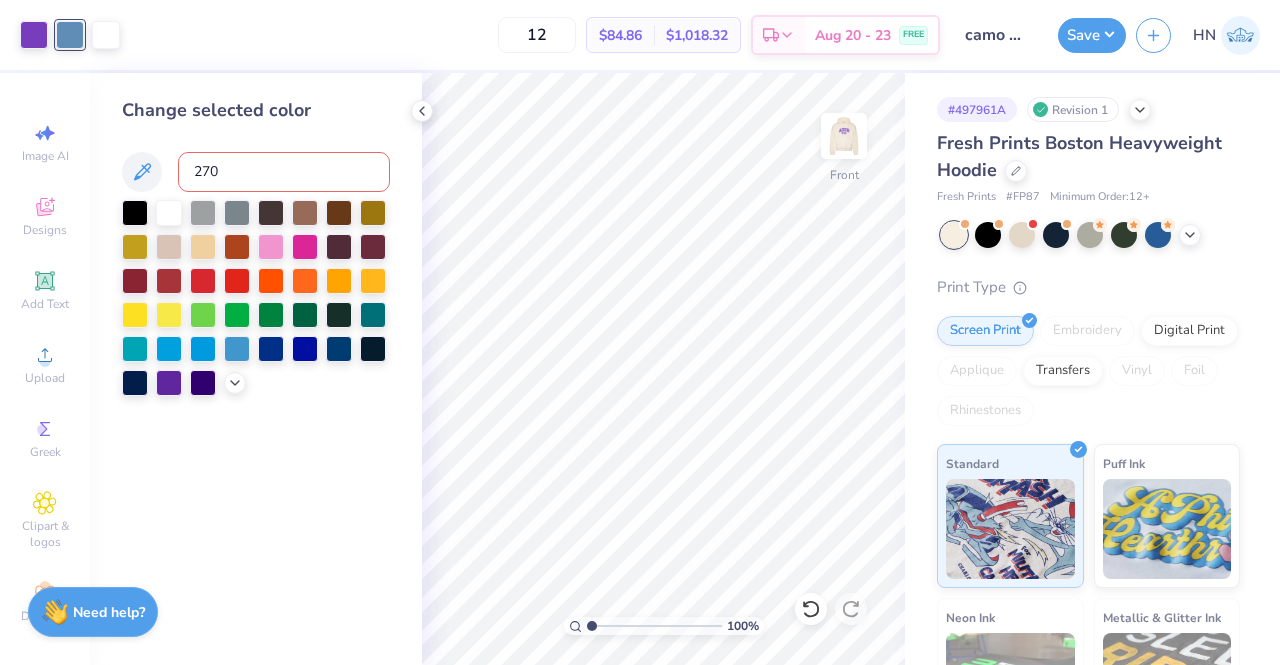 type on "2705" 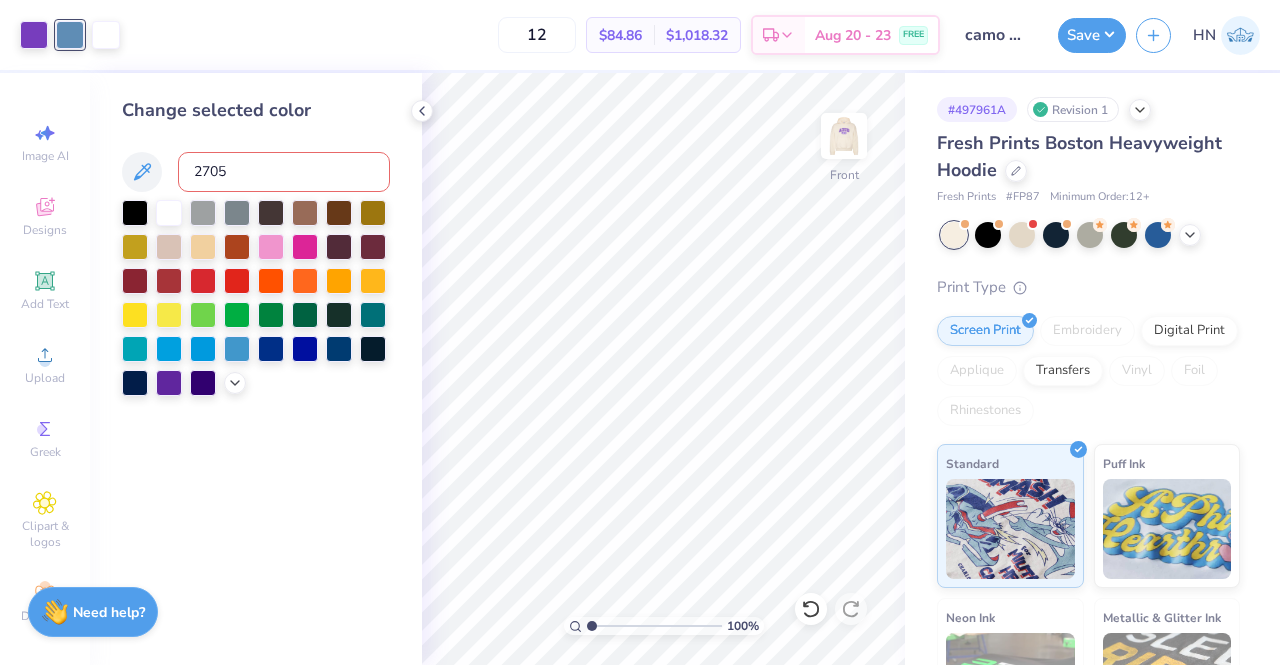 type 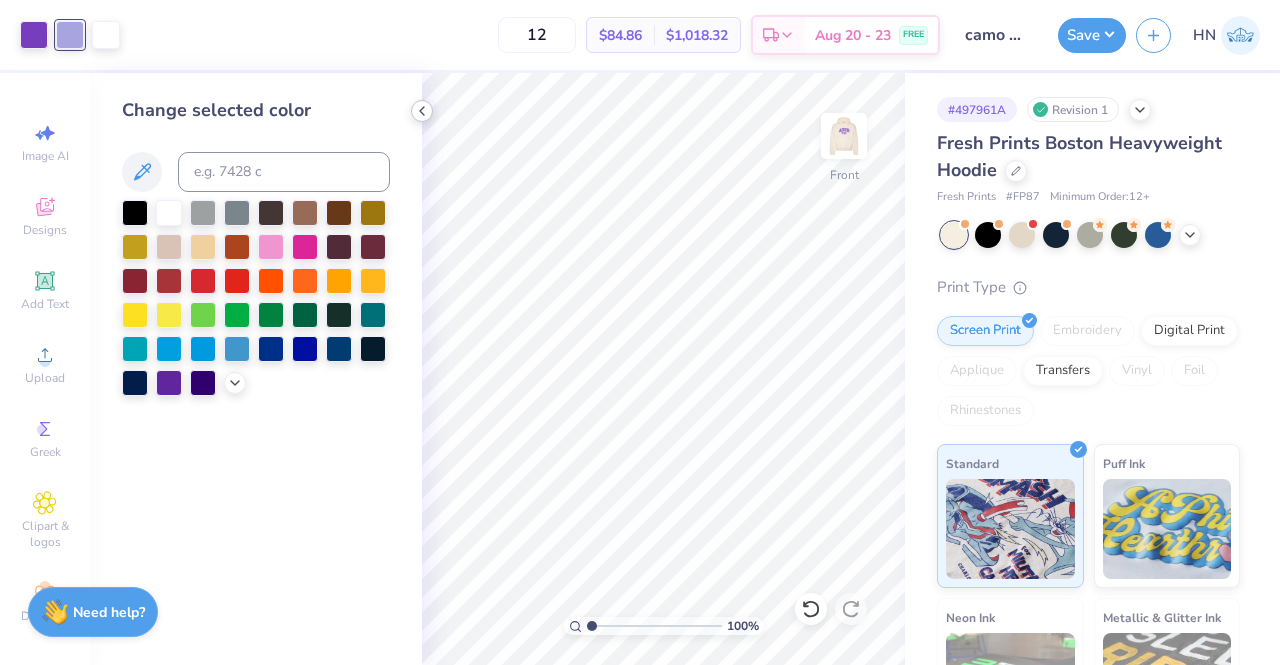 click 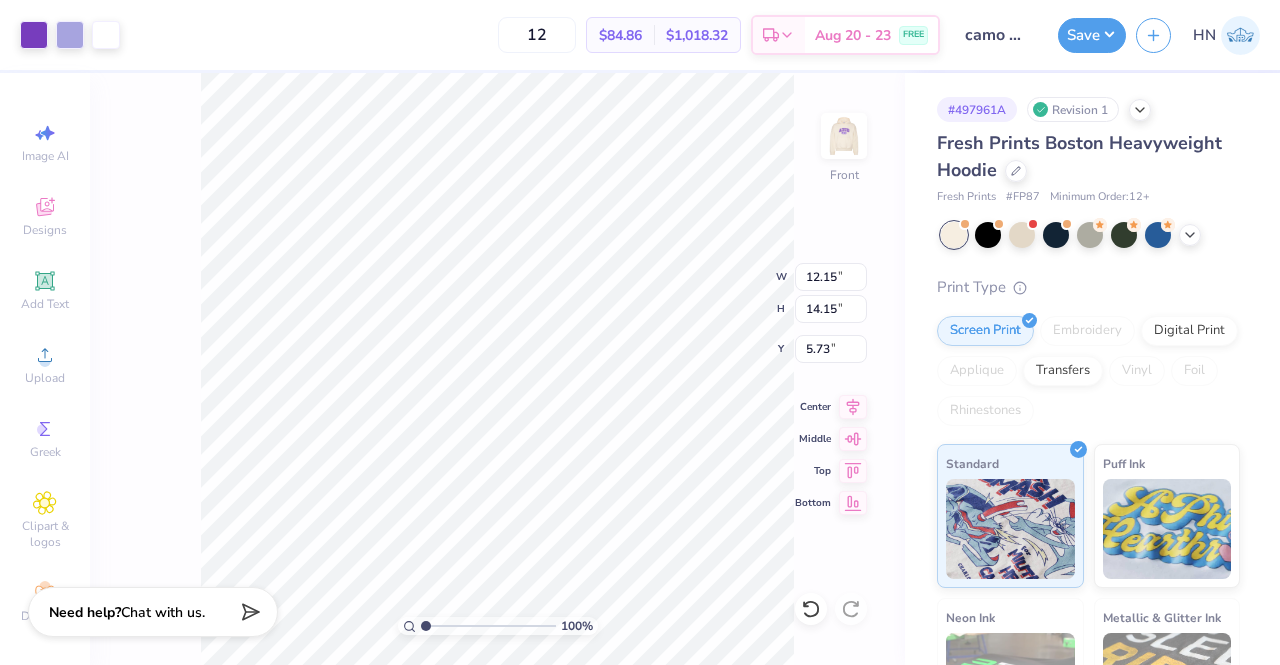 type on "5.73" 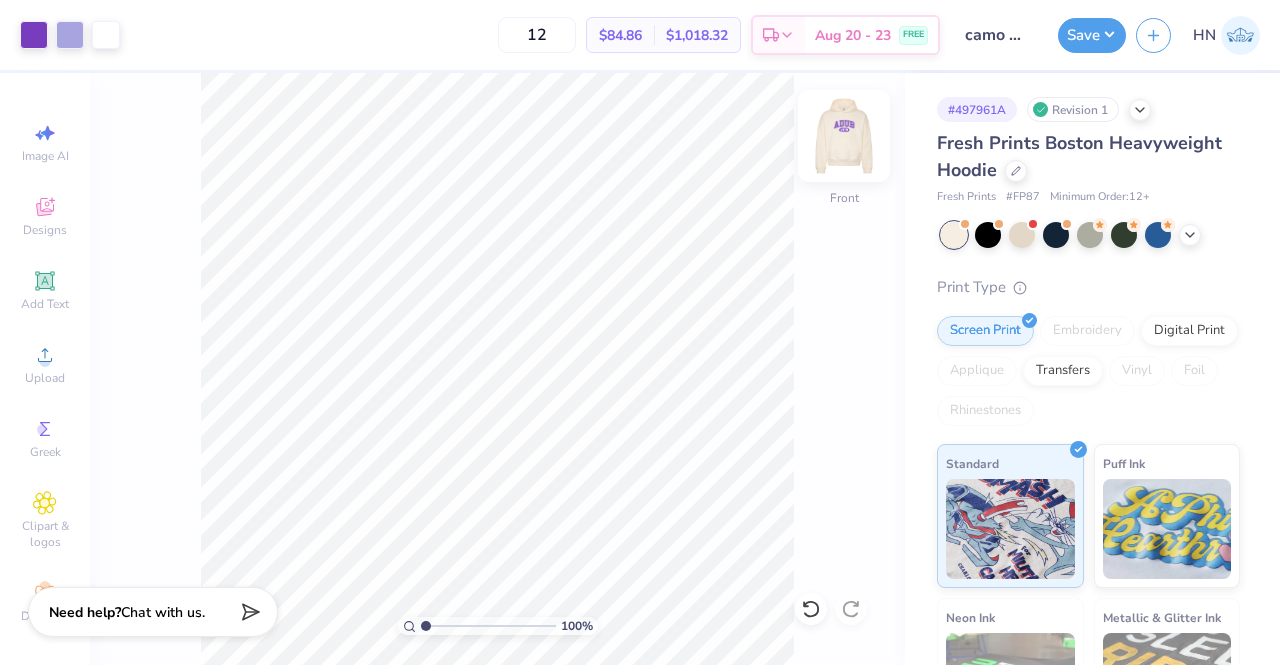 click at bounding box center (844, 136) 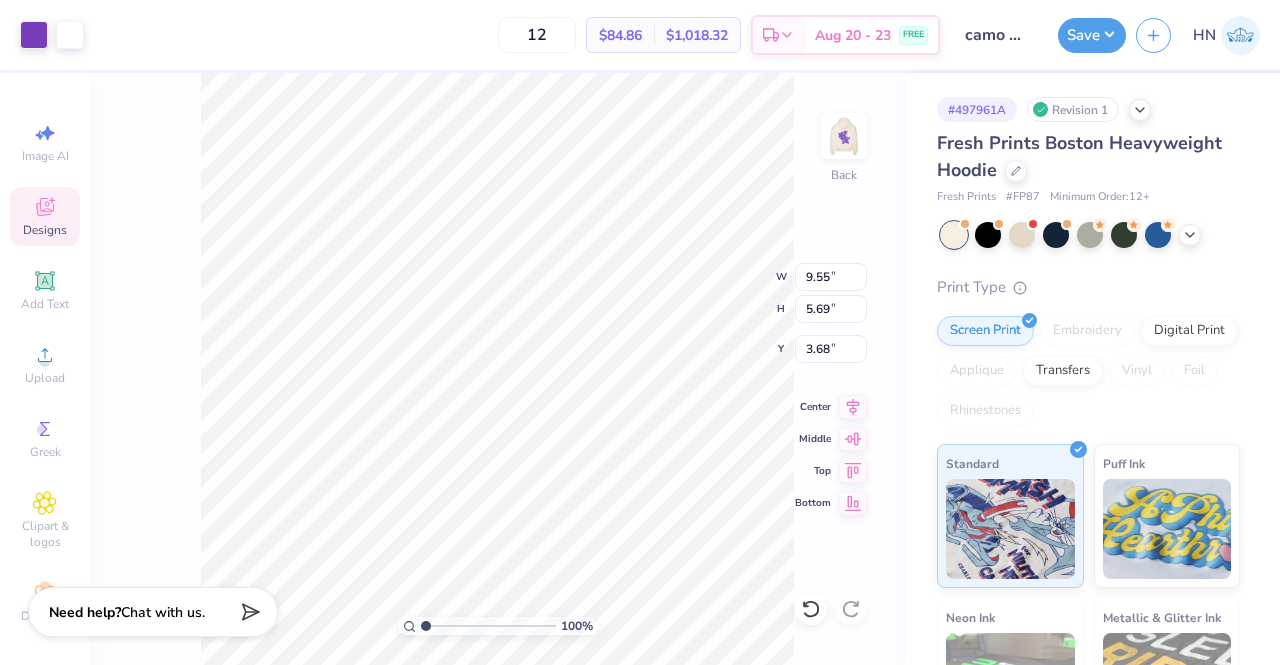 type on "3.00" 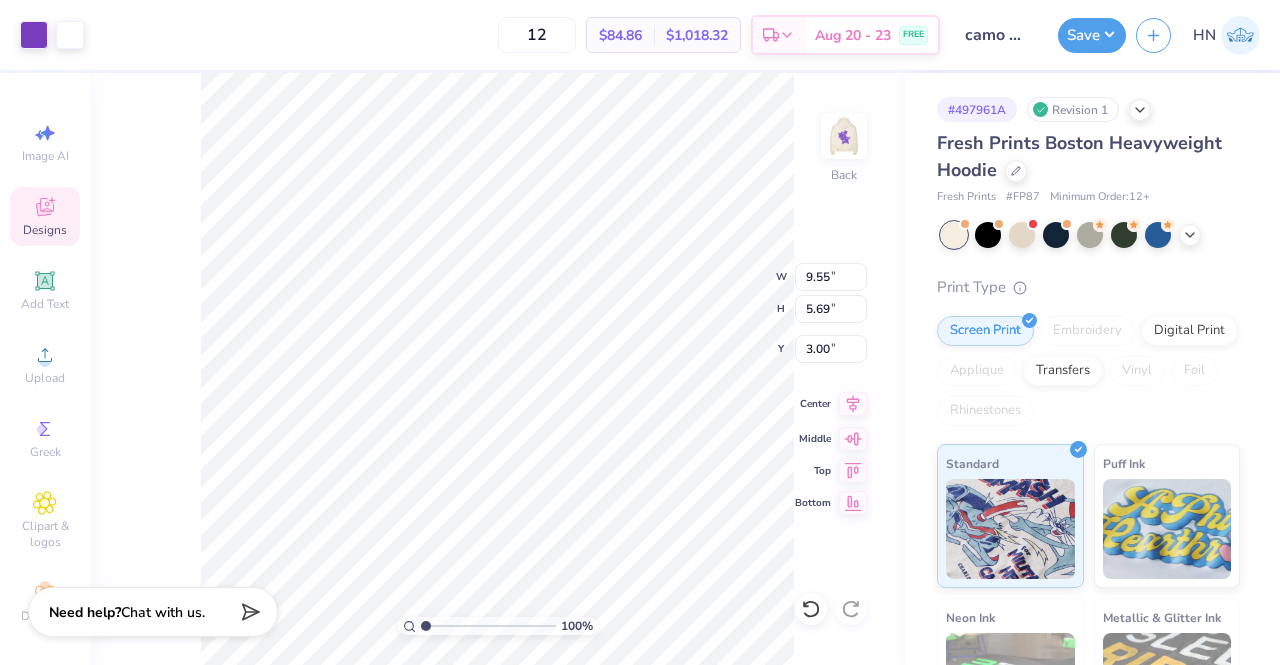click 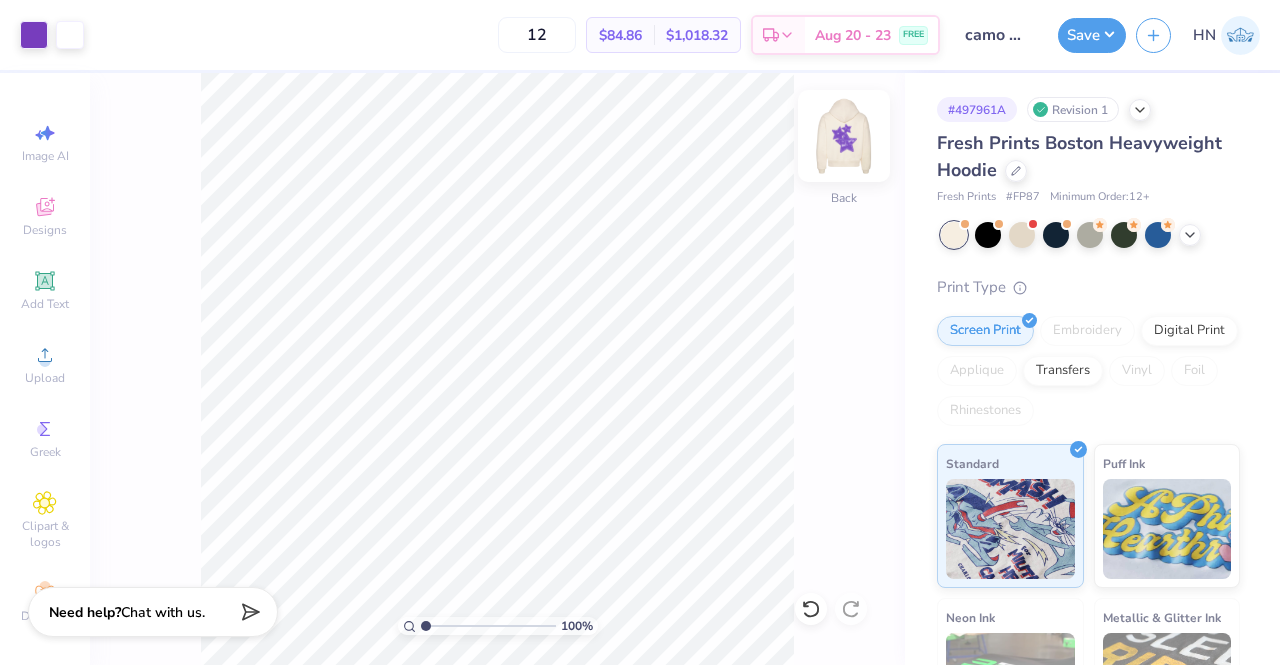 click at bounding box center [844, 136] 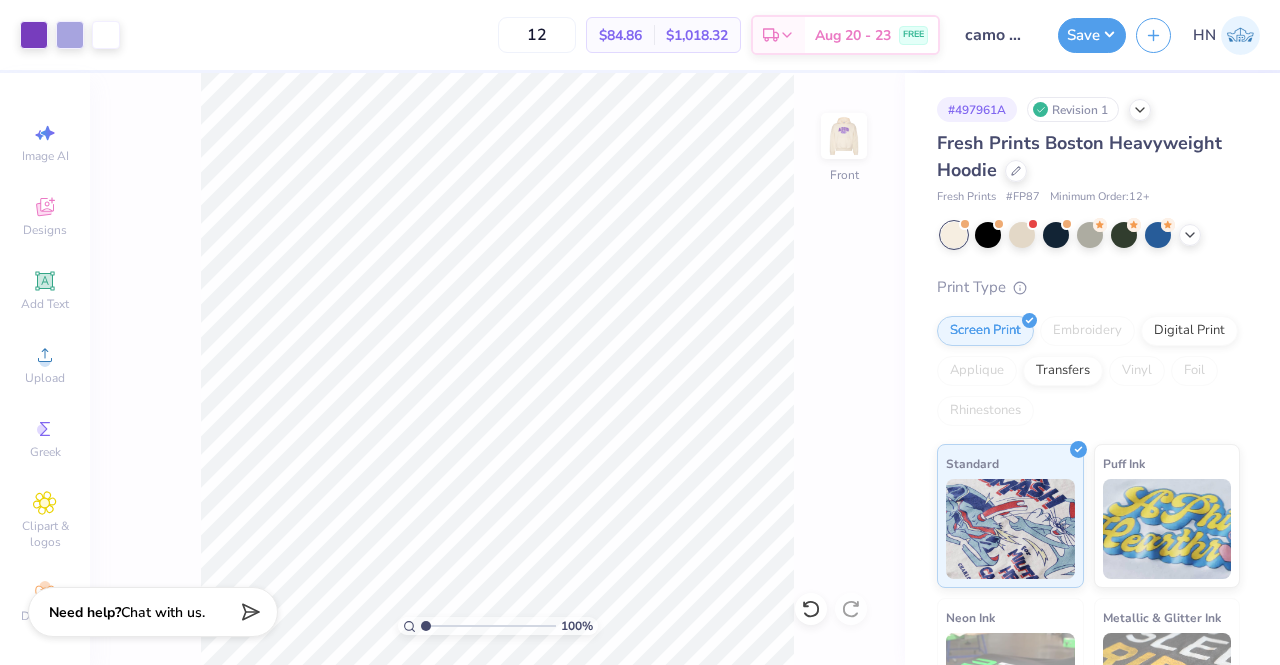 click at bounding box center (844, 136) 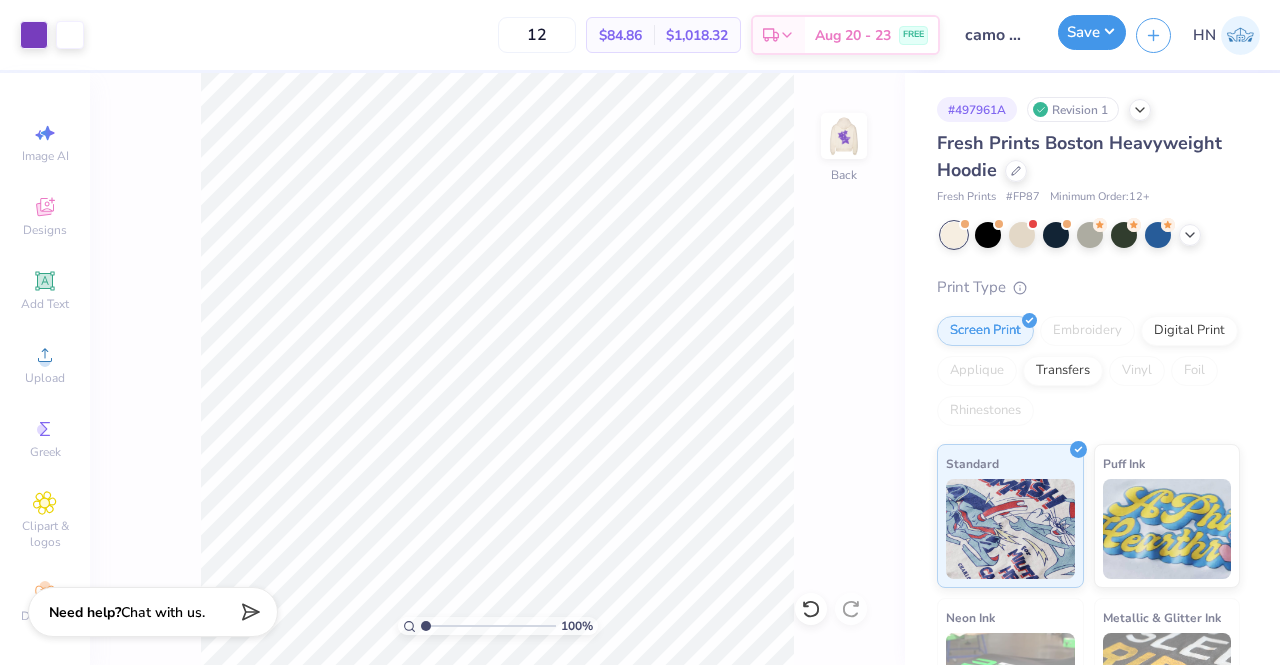 click on "Save" at bounding box center [1092, 32] 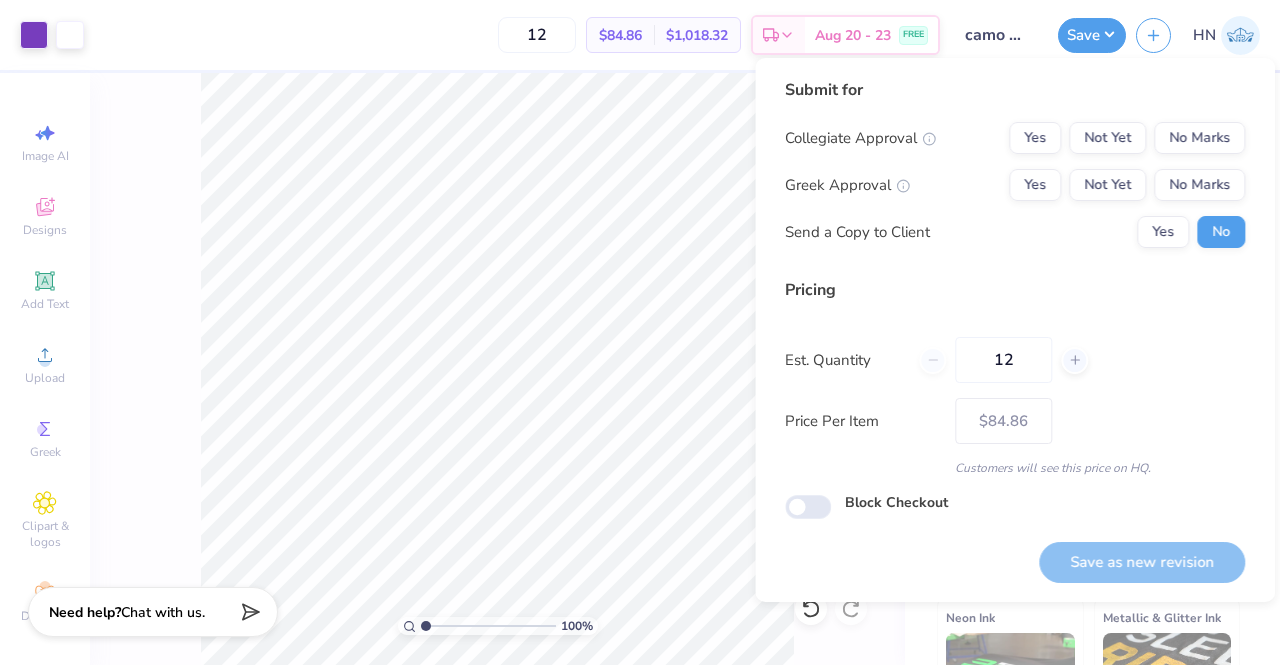 click on "Collegiate Approval Yes Not Yet No Marks Greek Approval Yes Not Yet No Marks Send a Copy to Client Yes No" at bounding box center [1015, 185] 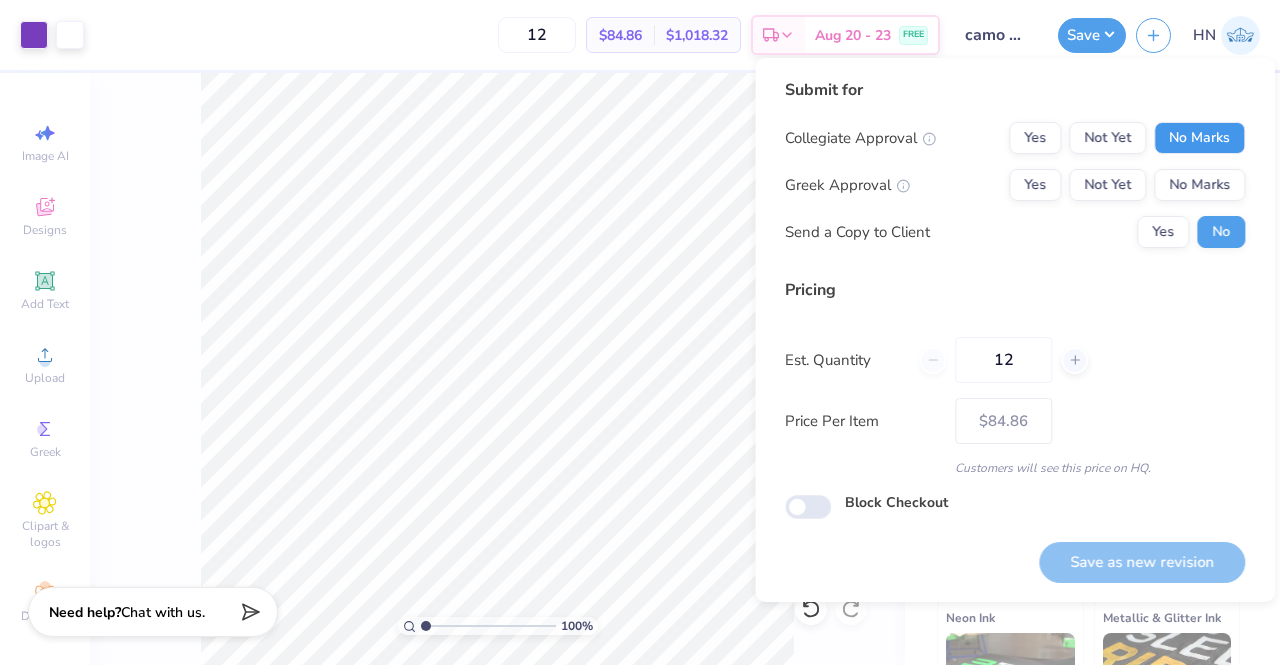 click on "No Marks" at bounding box center (1199, 138) 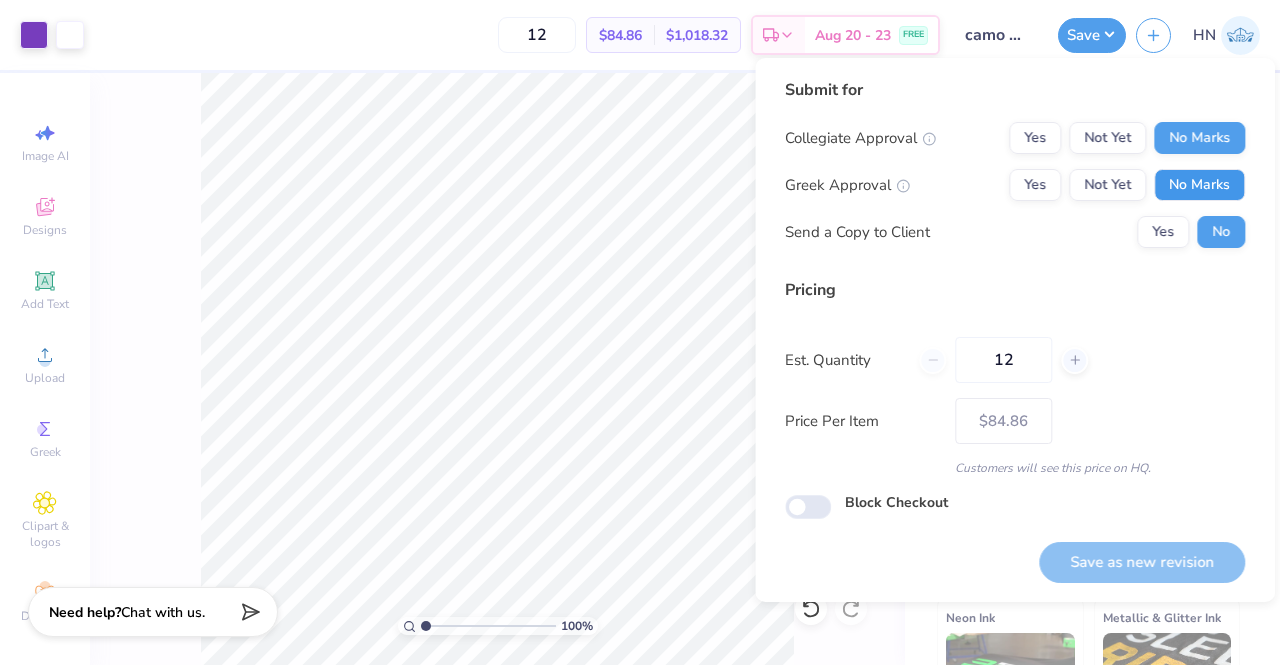 click on "No Marks" at bounding box center (1199, 185) 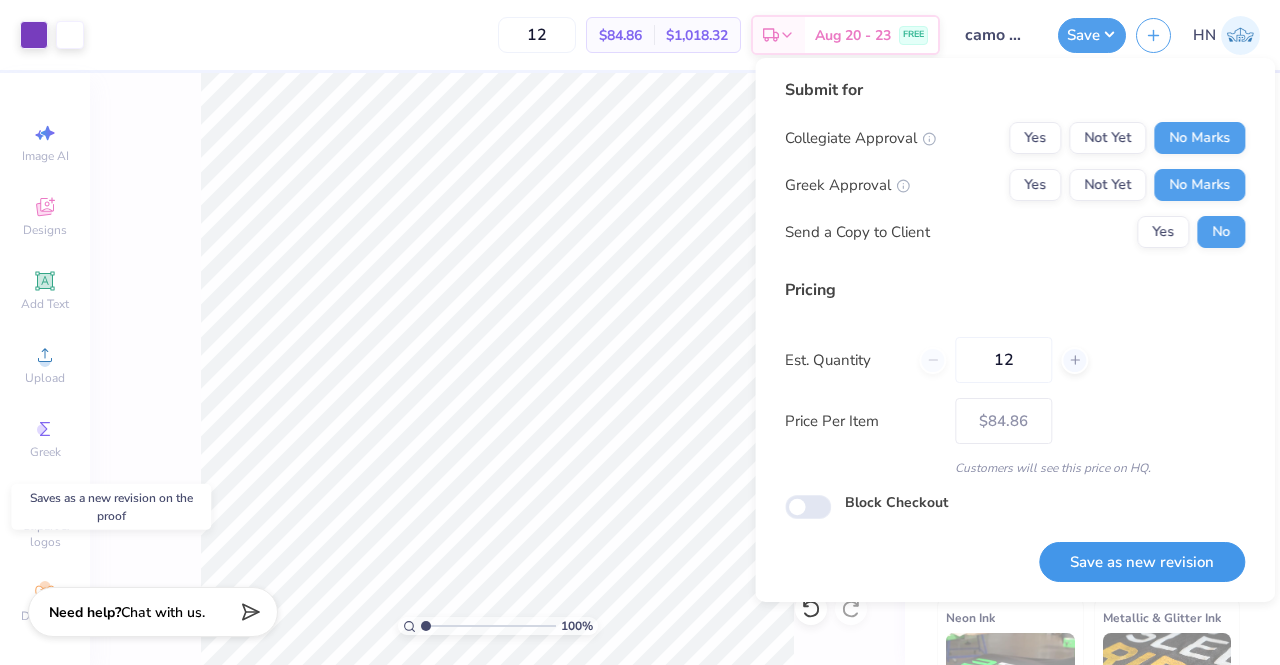 drag, startPoint x: 1110, startPoint y: 573, endPoint x: 1097, endPoint y: 569, distance: 13.601471 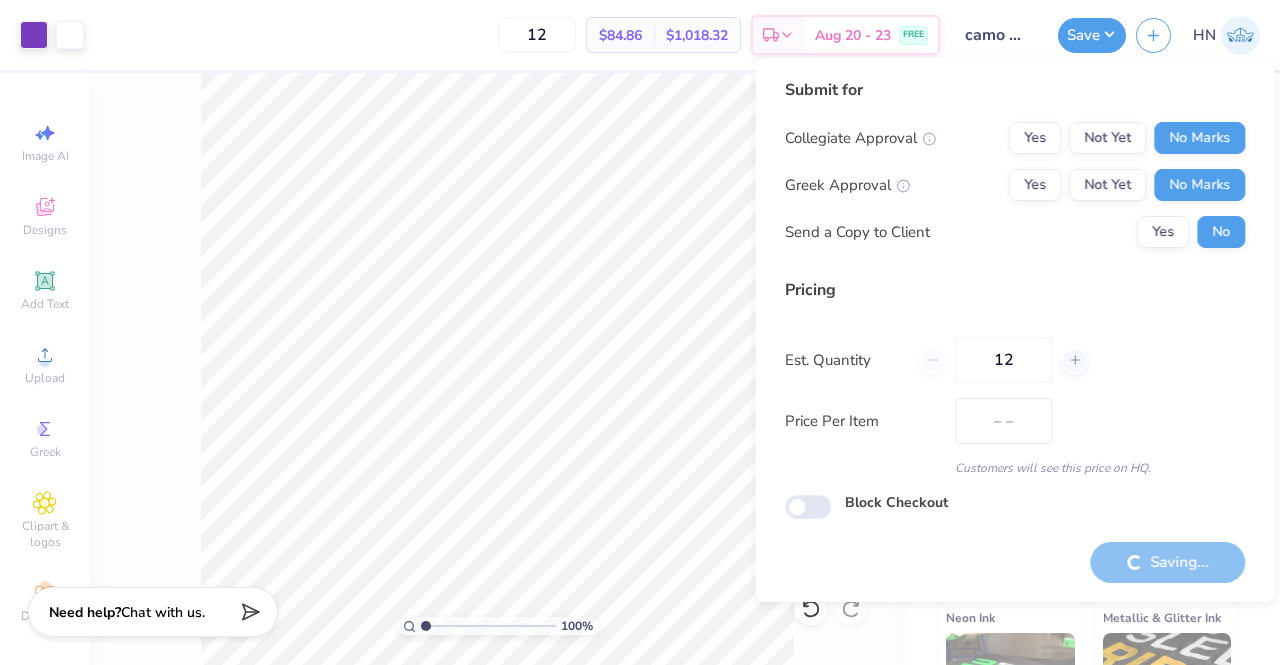 type on "$84.86" 